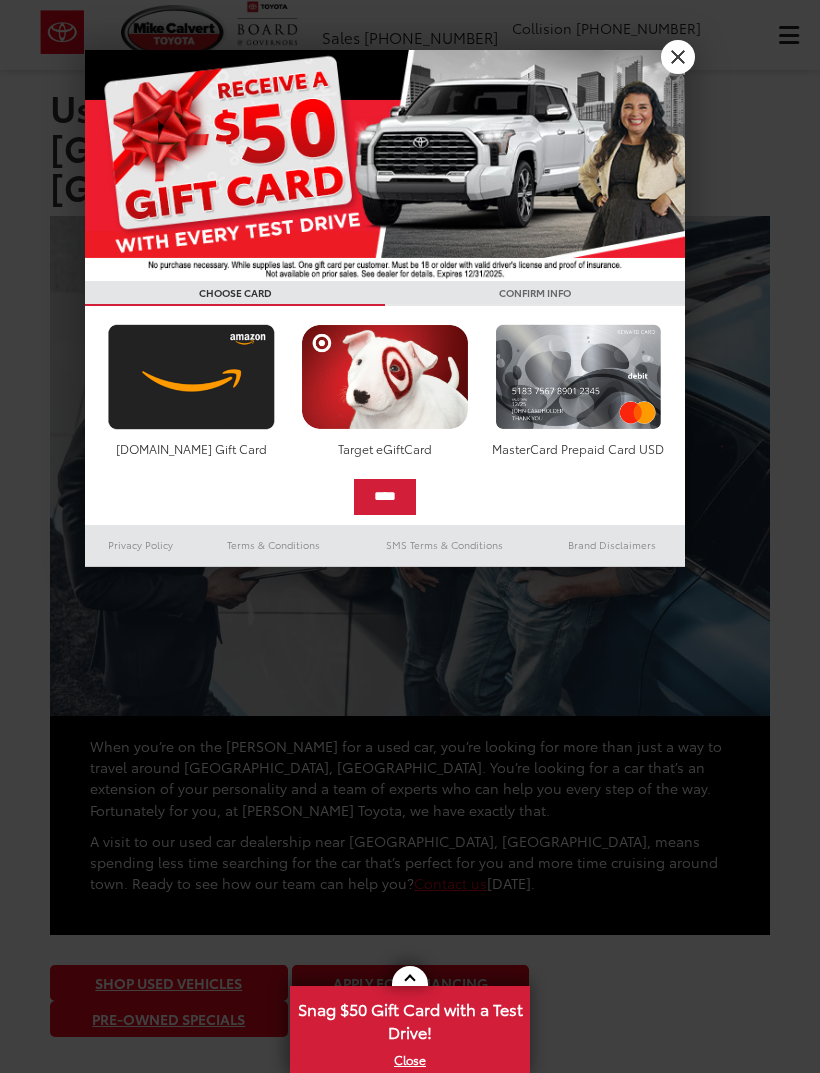 scroll, scrollTop: 0, scrollLeft: 0, axis: both 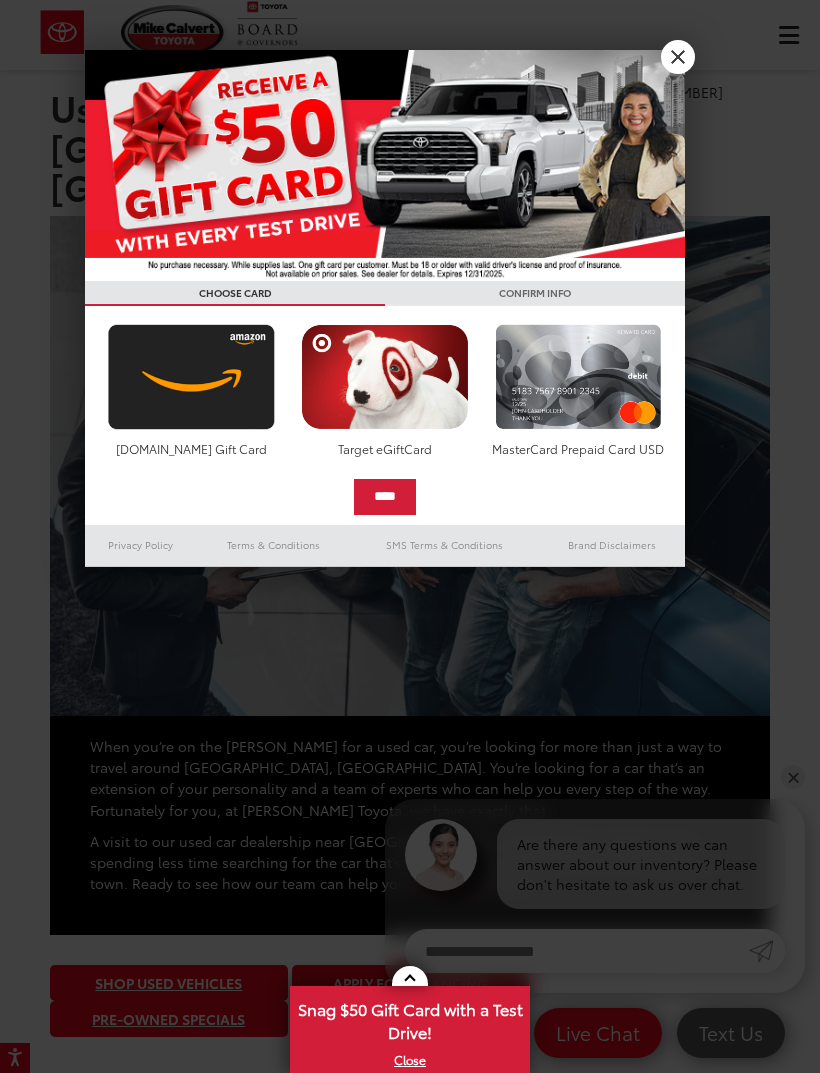click on "X" at bounding box center [678, 57] 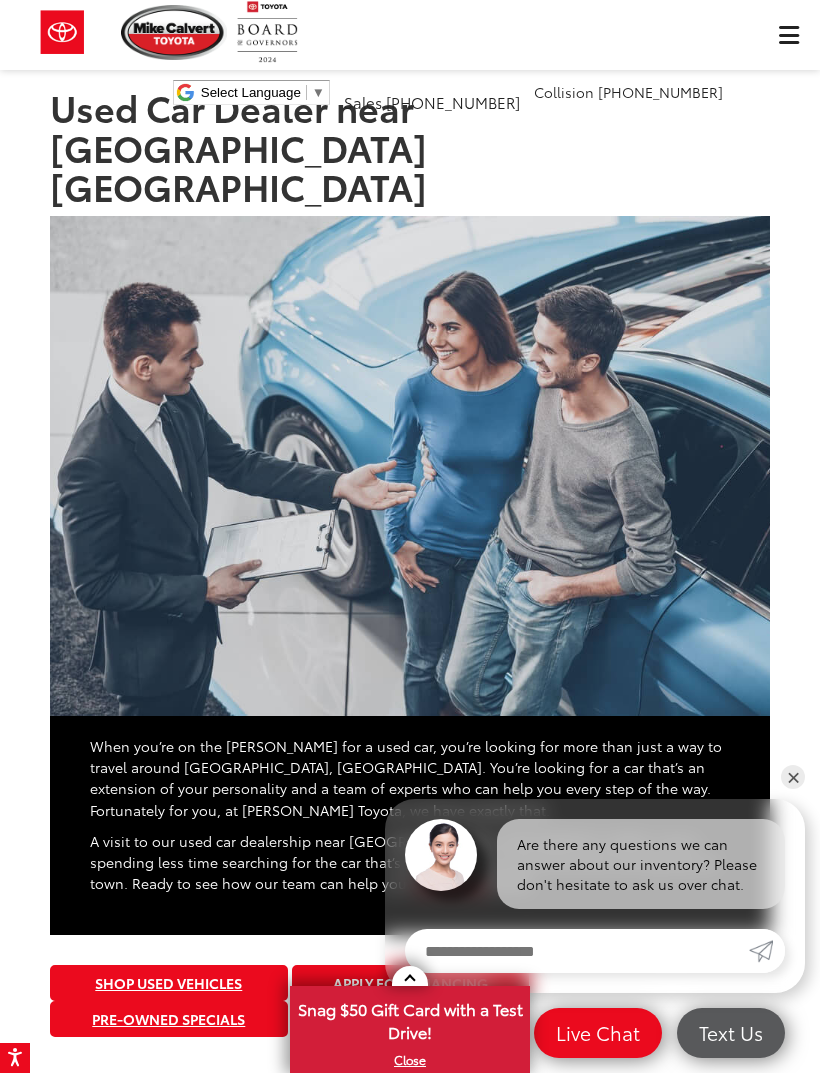 click on "Shop Used Vehicles" at bounding box center [169, 983] 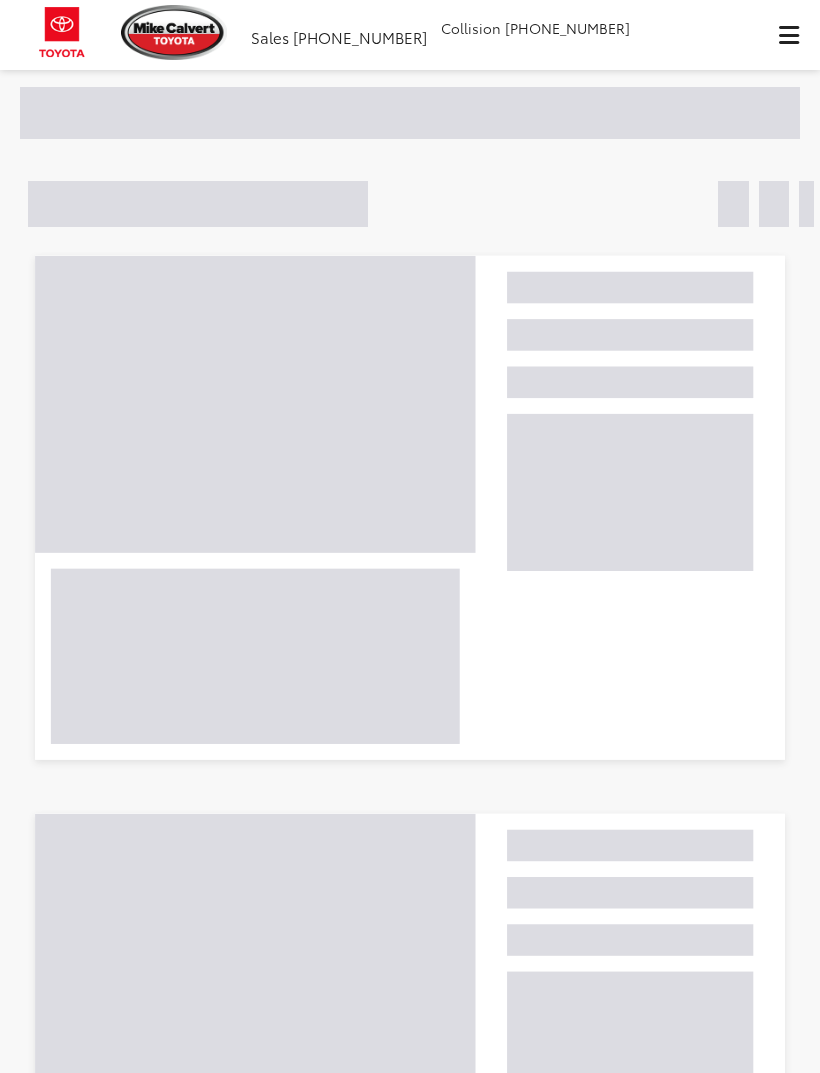 scroll, scrollTop: 0, scrollLeft: 0, axis: both 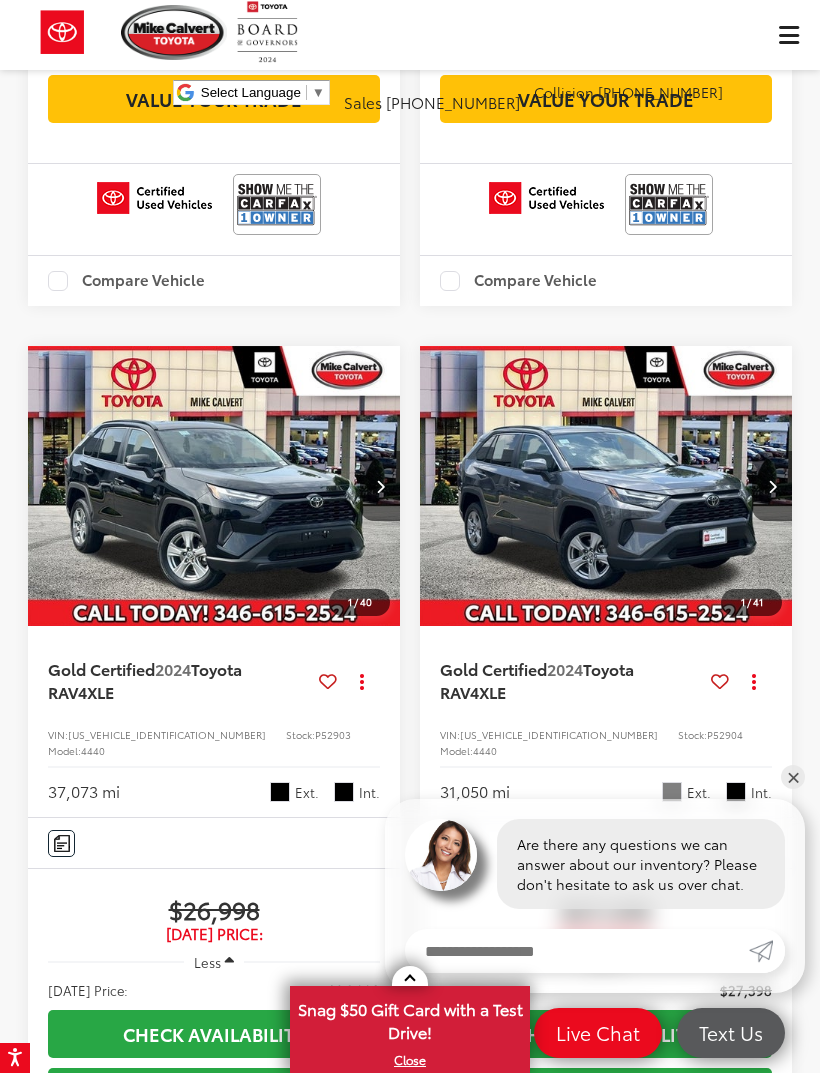 click at bounding box center [380, 486] 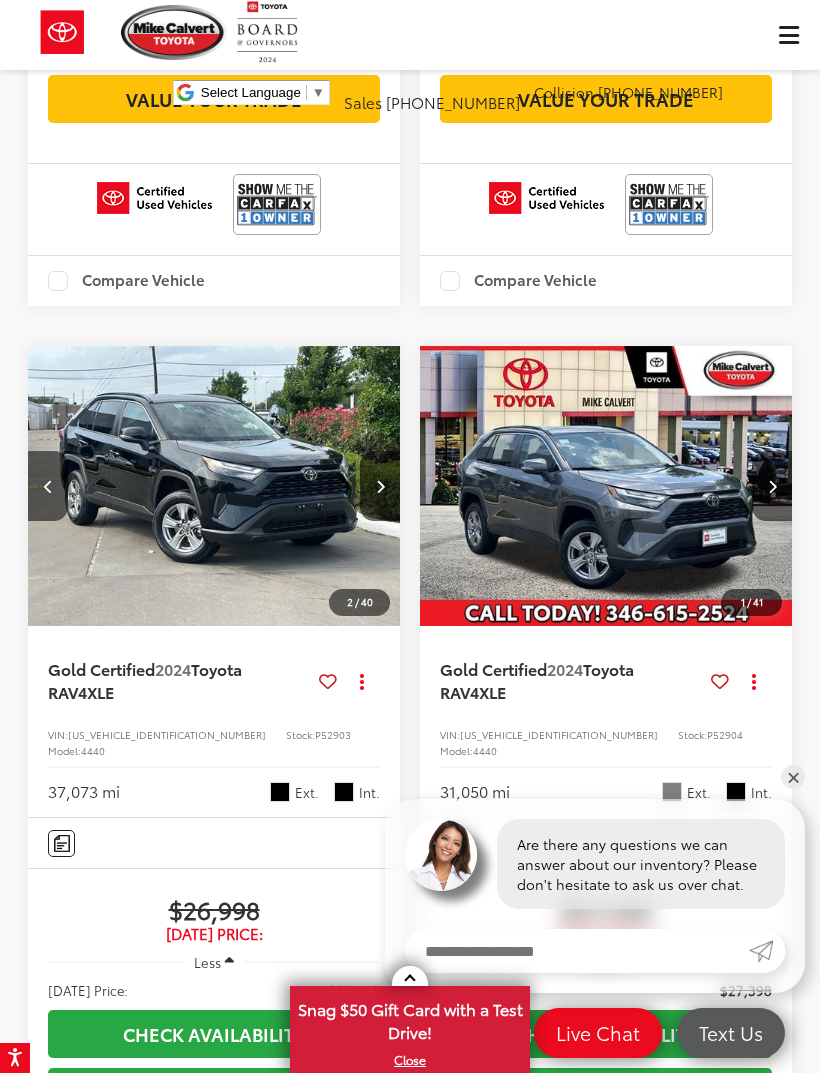 click at bounding box center [380, 486] 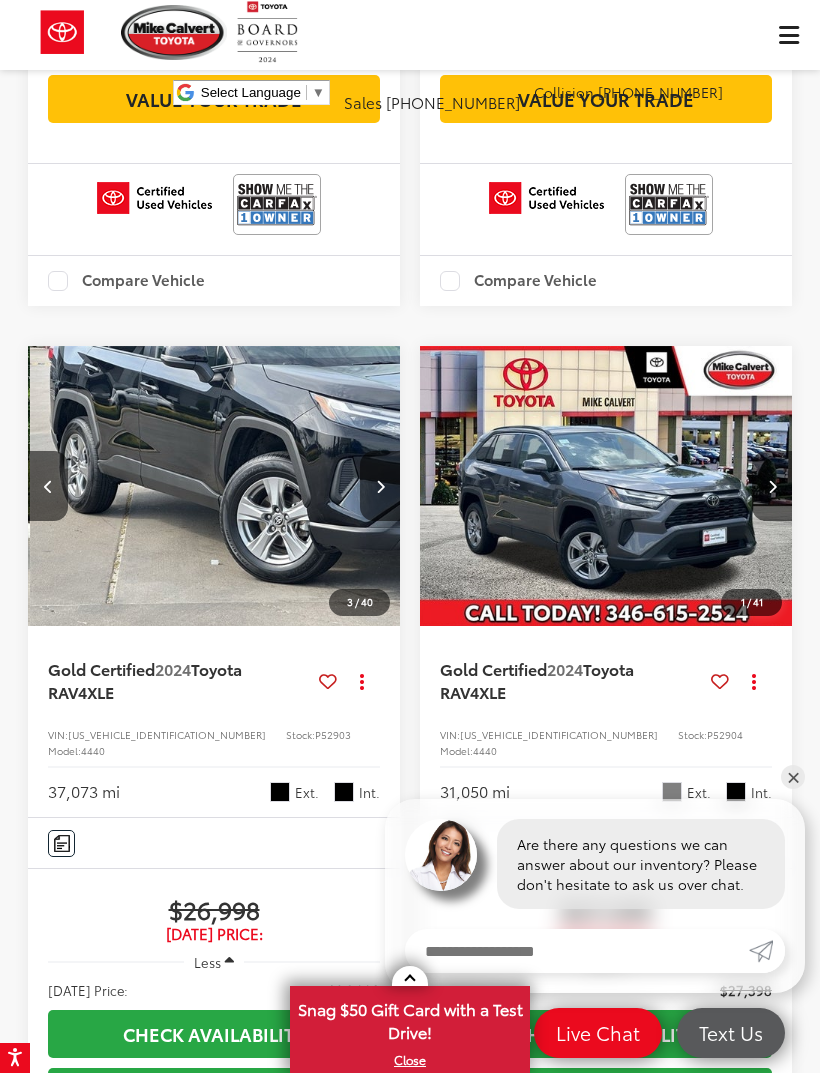 scroll, scrollTop: 0, scrollLeft: 750, axis: horizontal 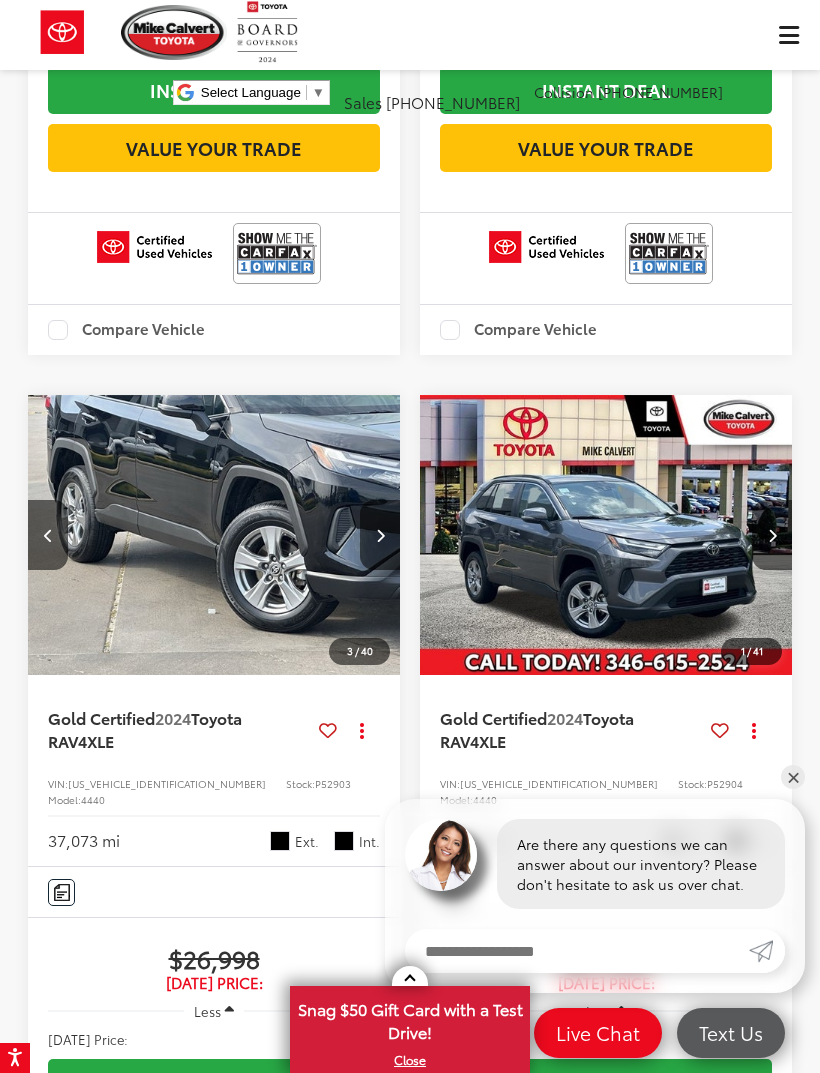 click at bounding box center (380, 535) 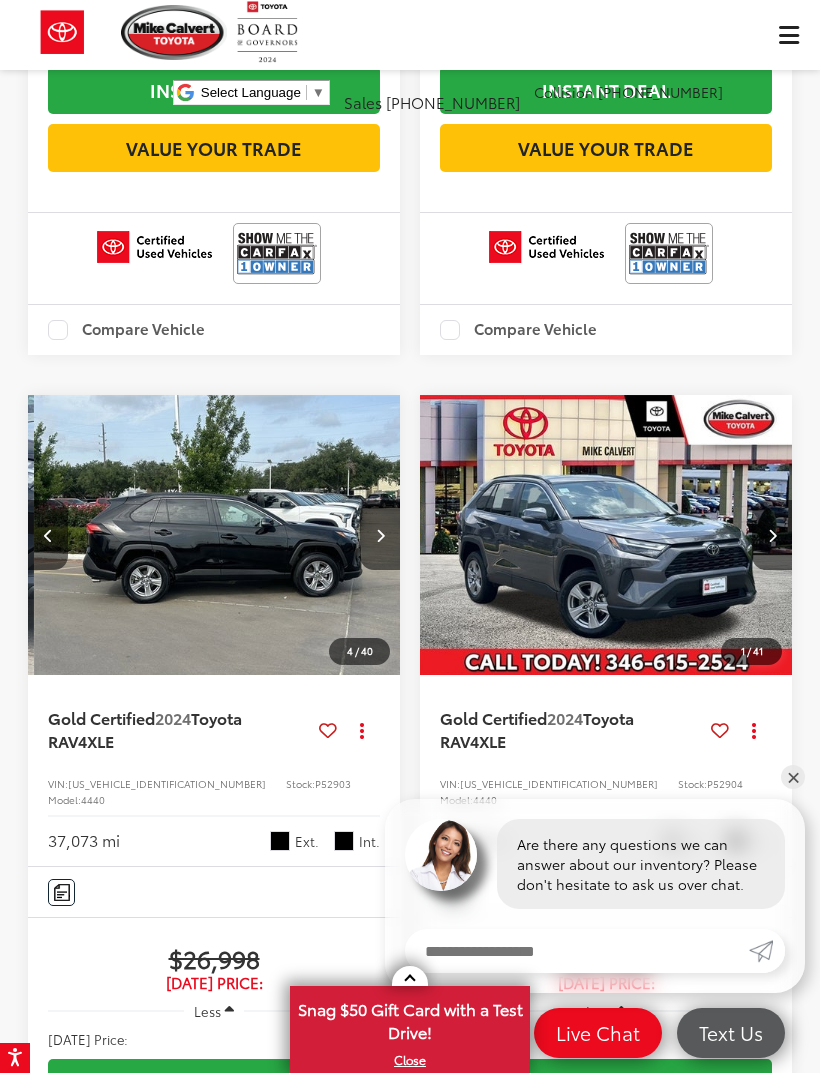 click at bounding box center (380, 535) 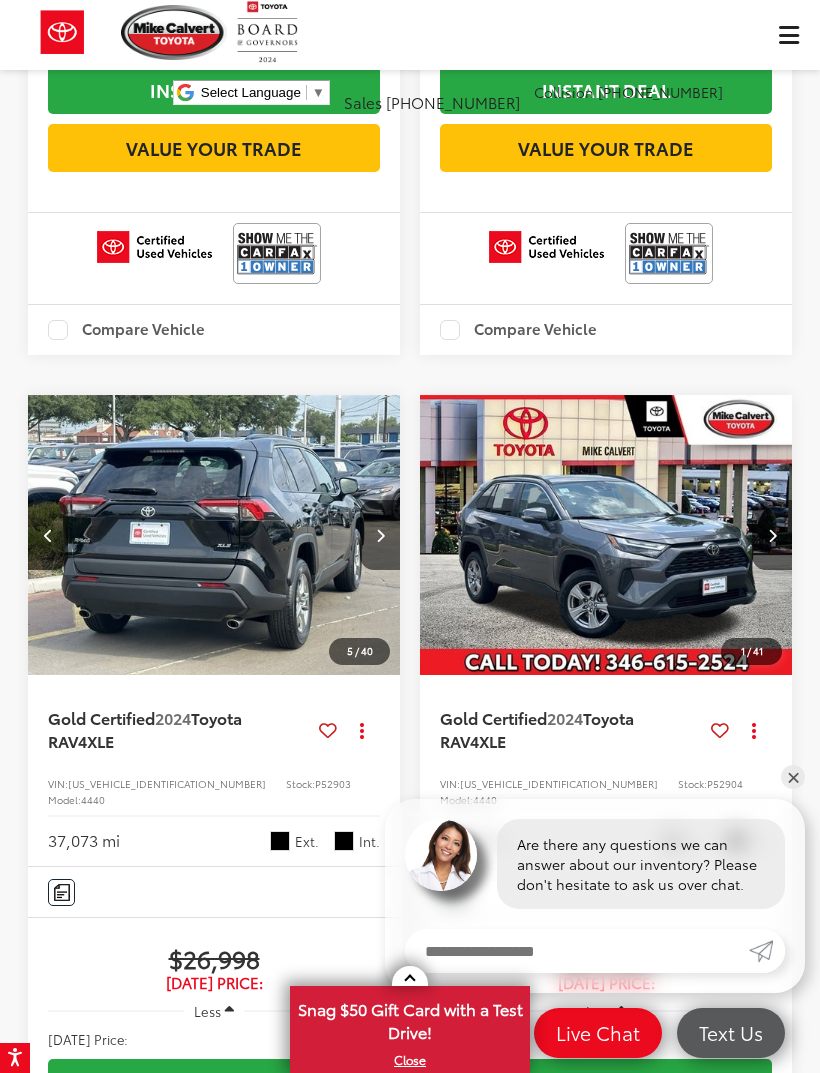 click at bounding box center (380, 535) 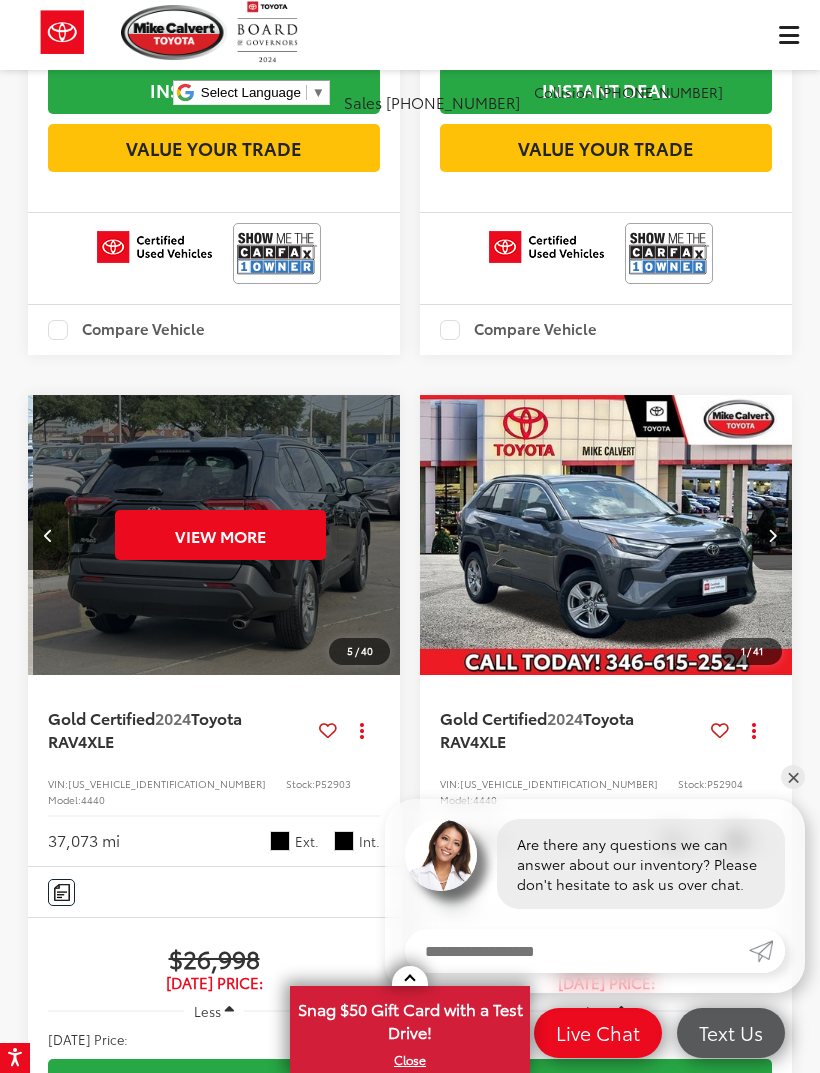 scroll, scrollTop: 0, scrollLeft: 1873, axis: horizontal 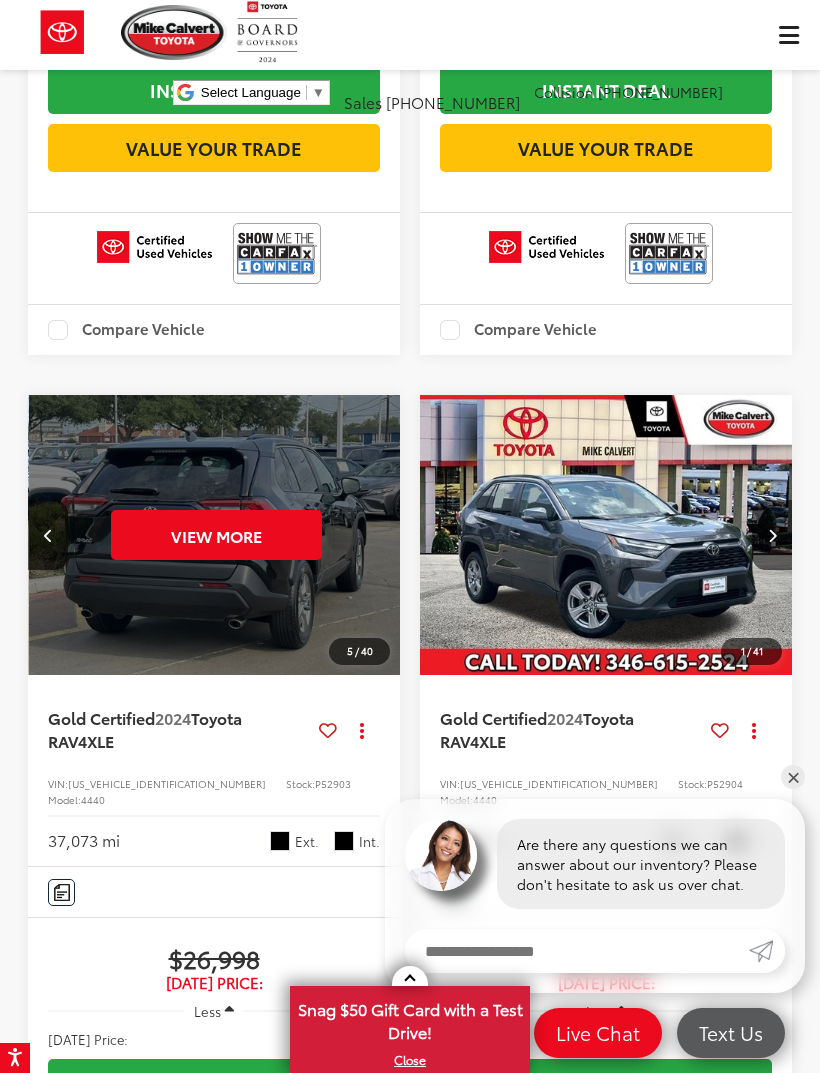 click on "View More" at bounding box center [216, 535] 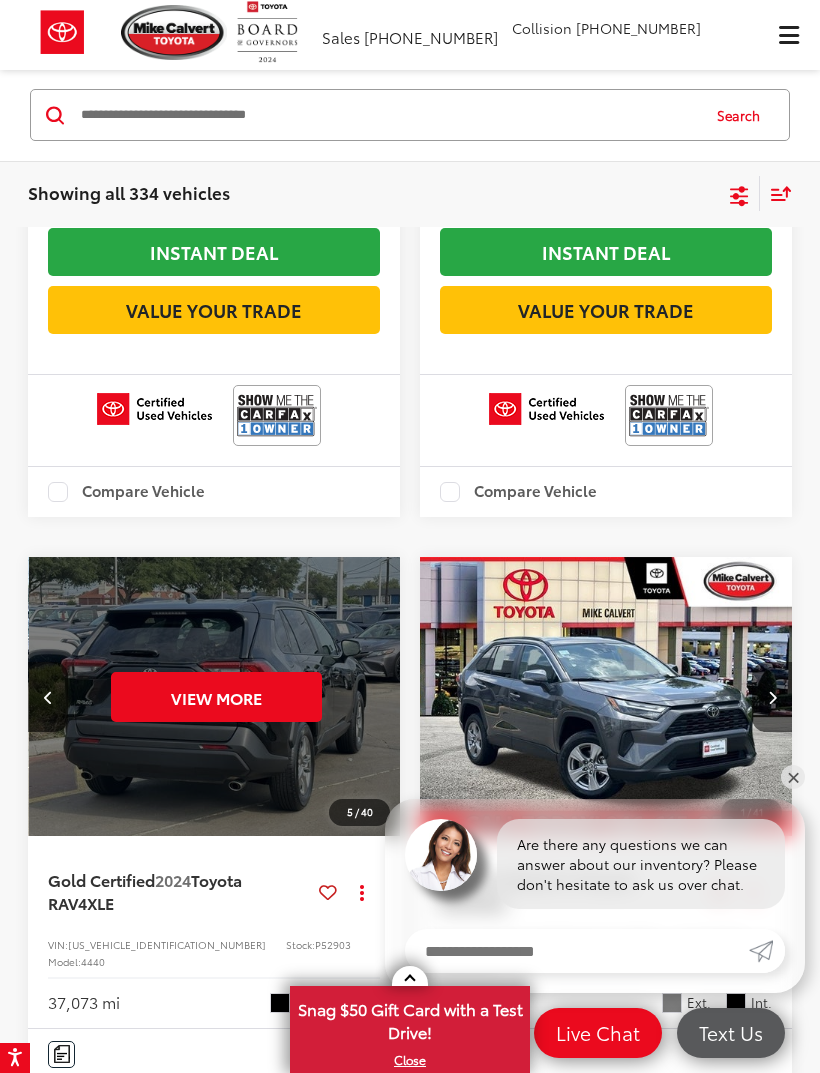 scroll, scrollTop: 2884, scrollLeft: 0, axis: vertical 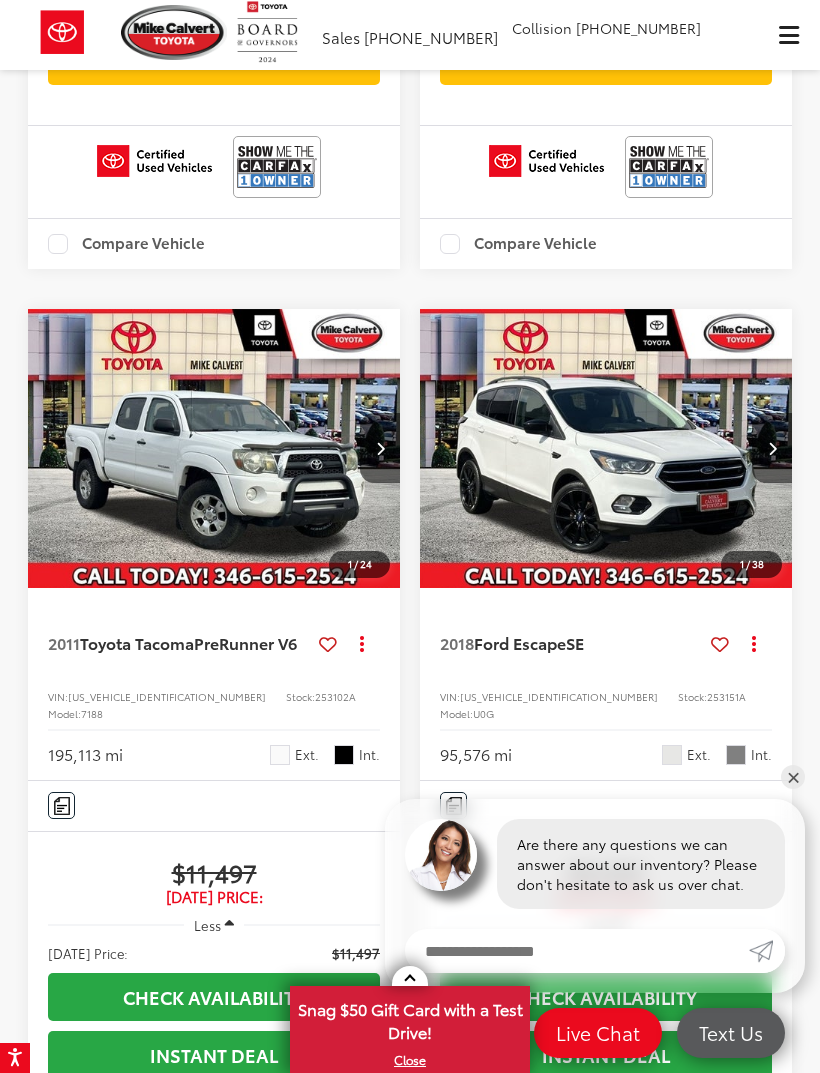 click at bounding box center [772, 448] 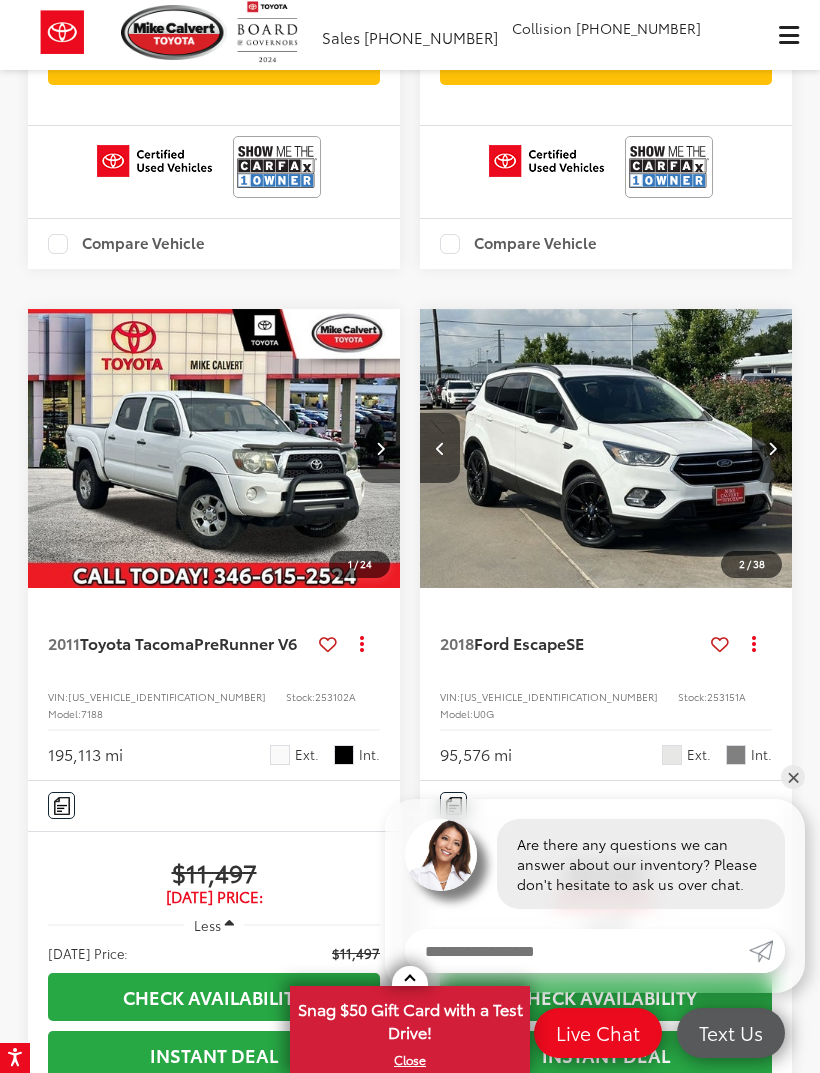 click at bounding box center [772, 448] 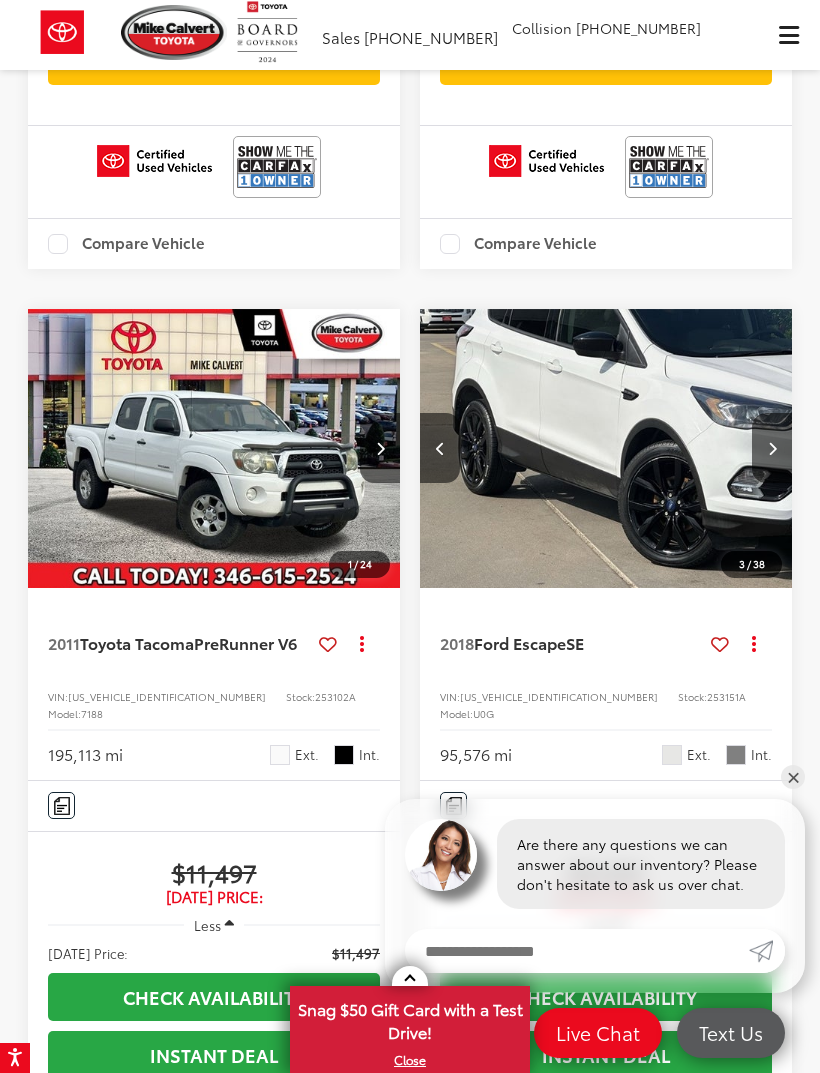 click at bounding box center (772, 448) 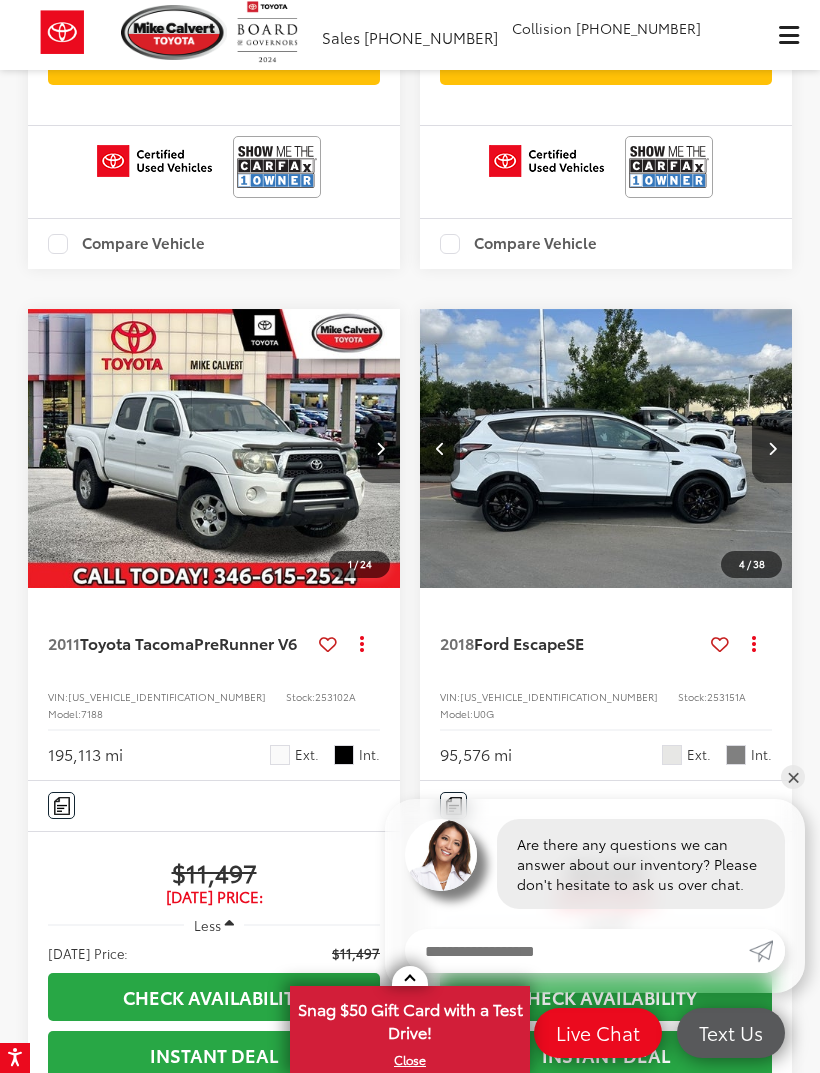 click at bounding box center [772, 448] 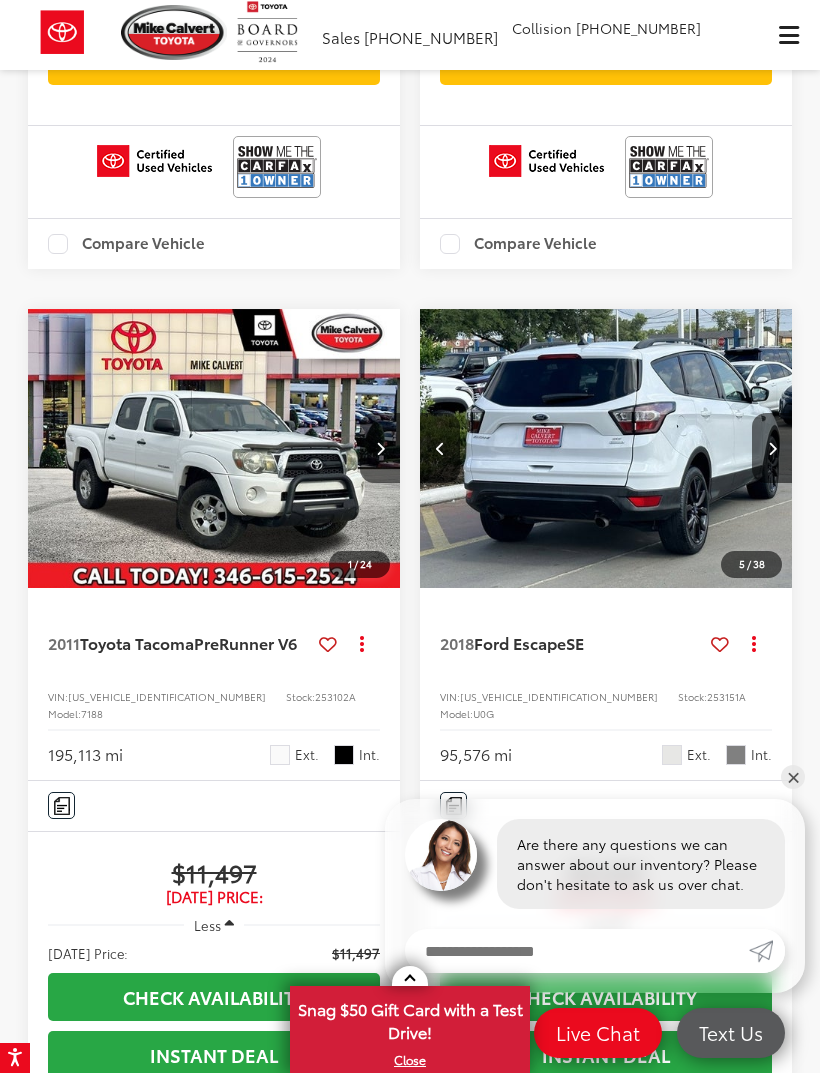 click at bounding box center (772, 448) 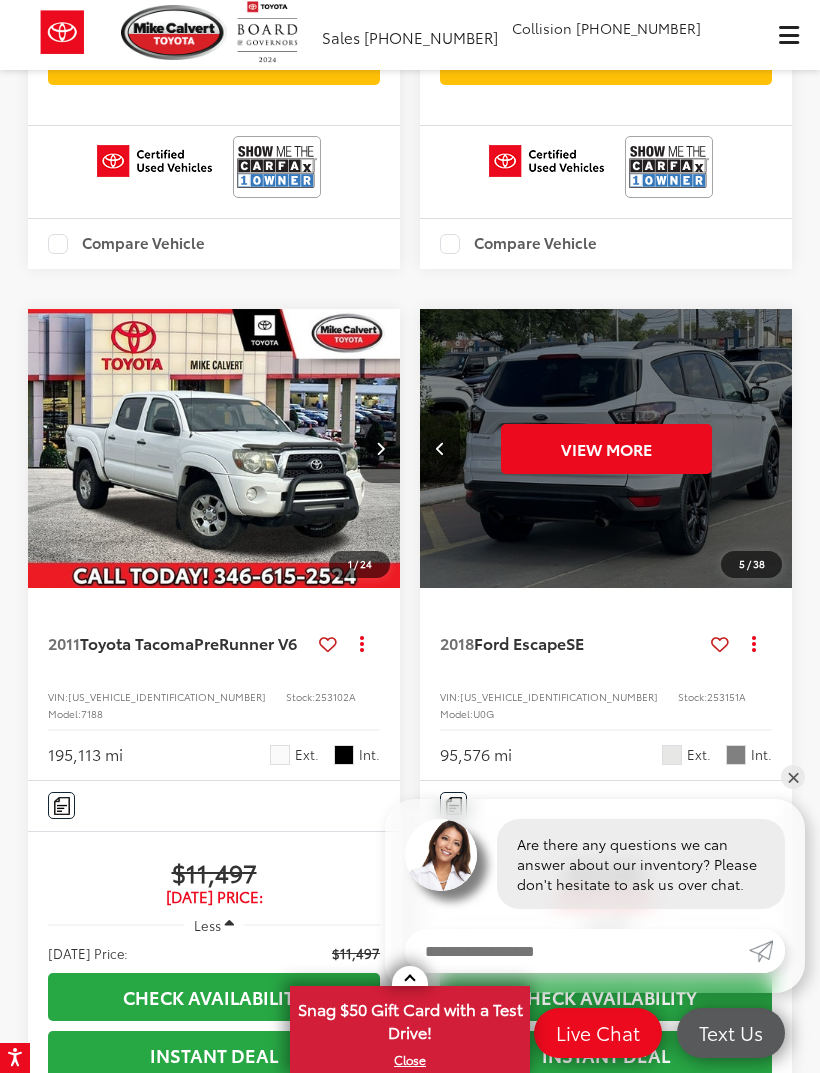scroll, scrollTop: 0, scrollLeft: 1875, axis: horizontal 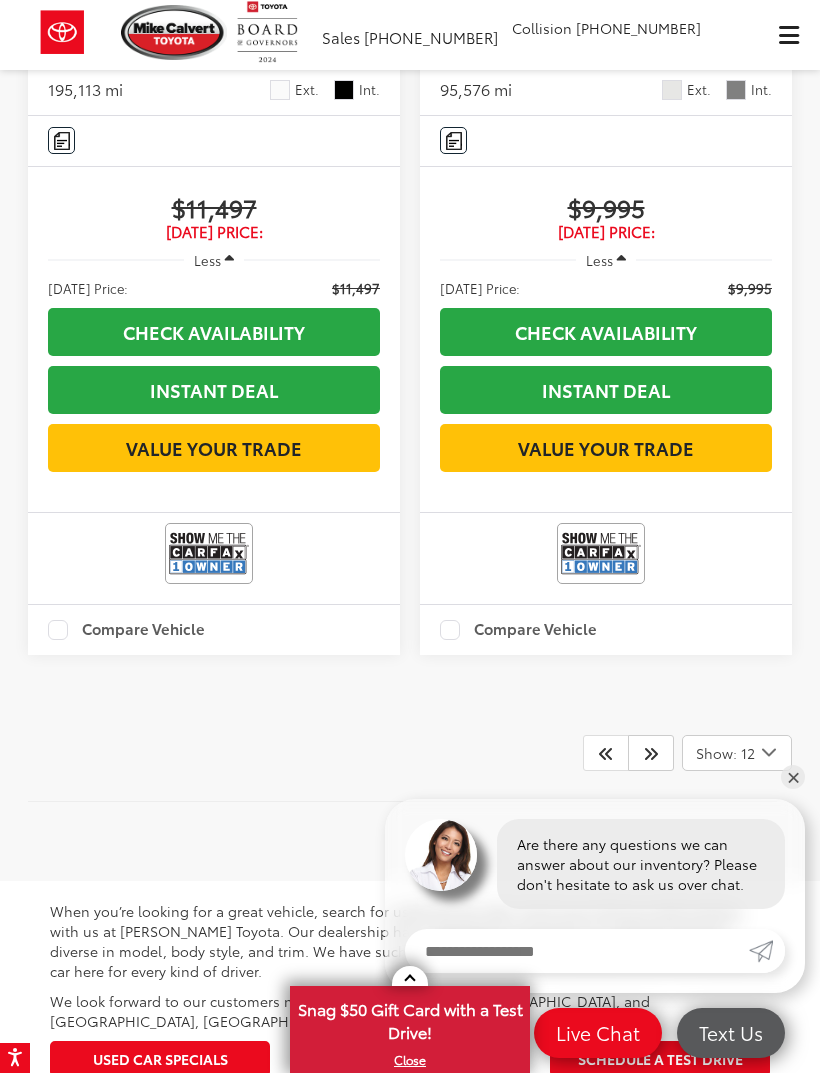 click at bounding box center (651, 753) 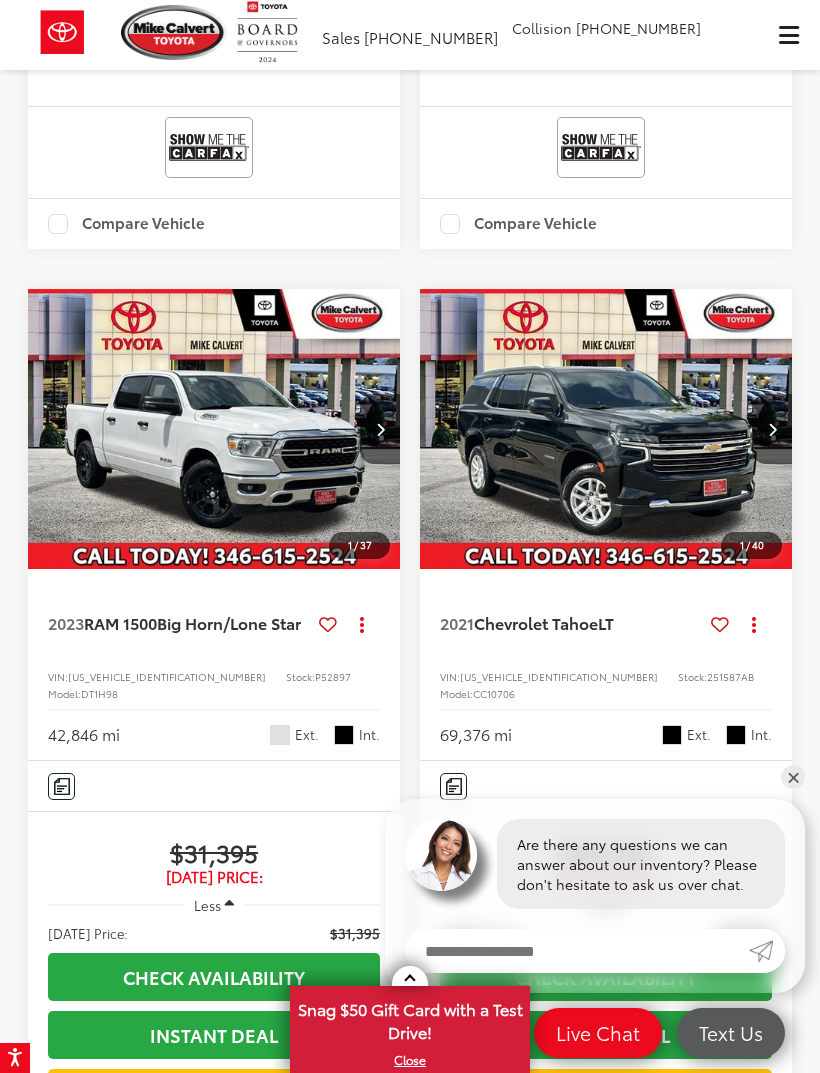 scroll, scrollTop: 1923, scrollLeft: 0, axis: vertical 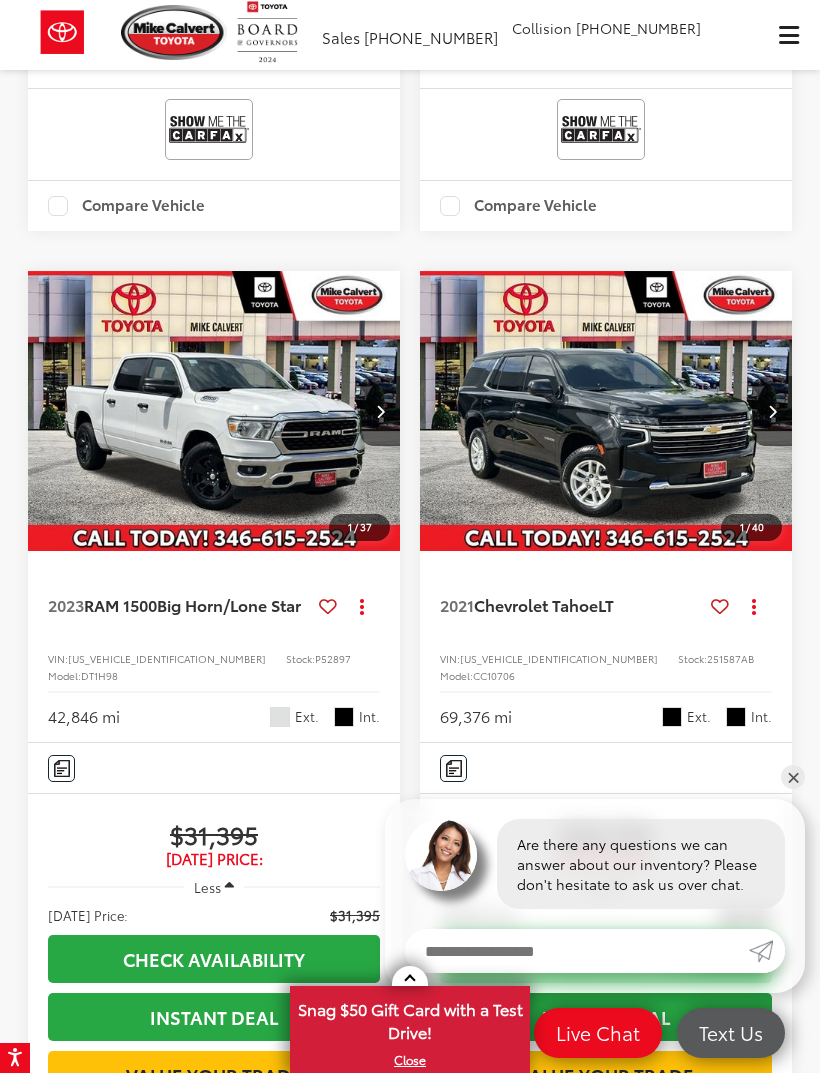 click at bounding box center (772, 411) 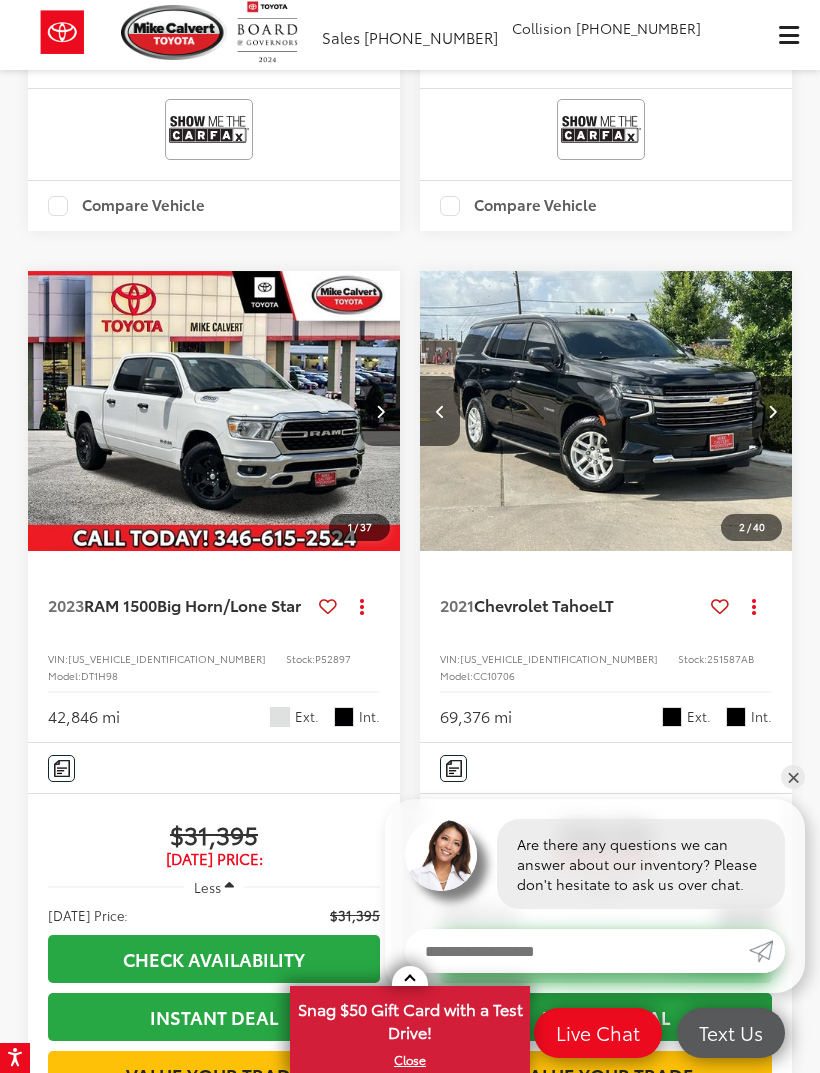 click at bounding box center [772, 411] 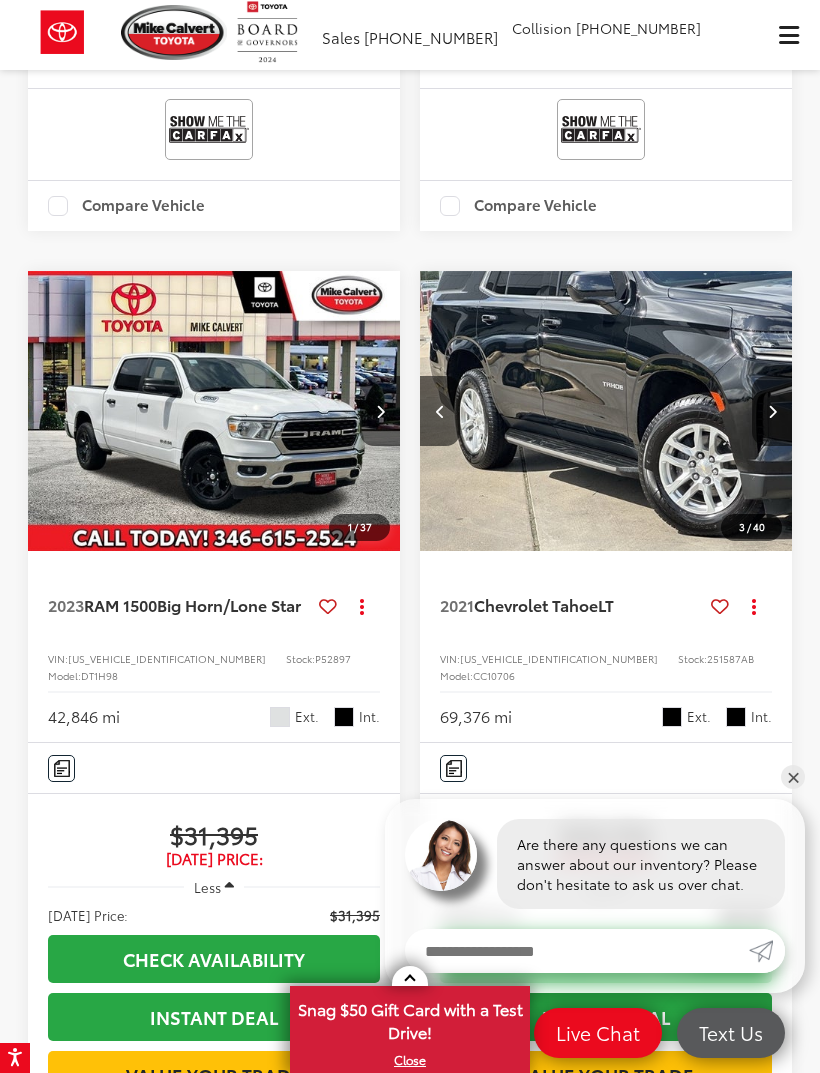 click at bounding box center (772, 411) 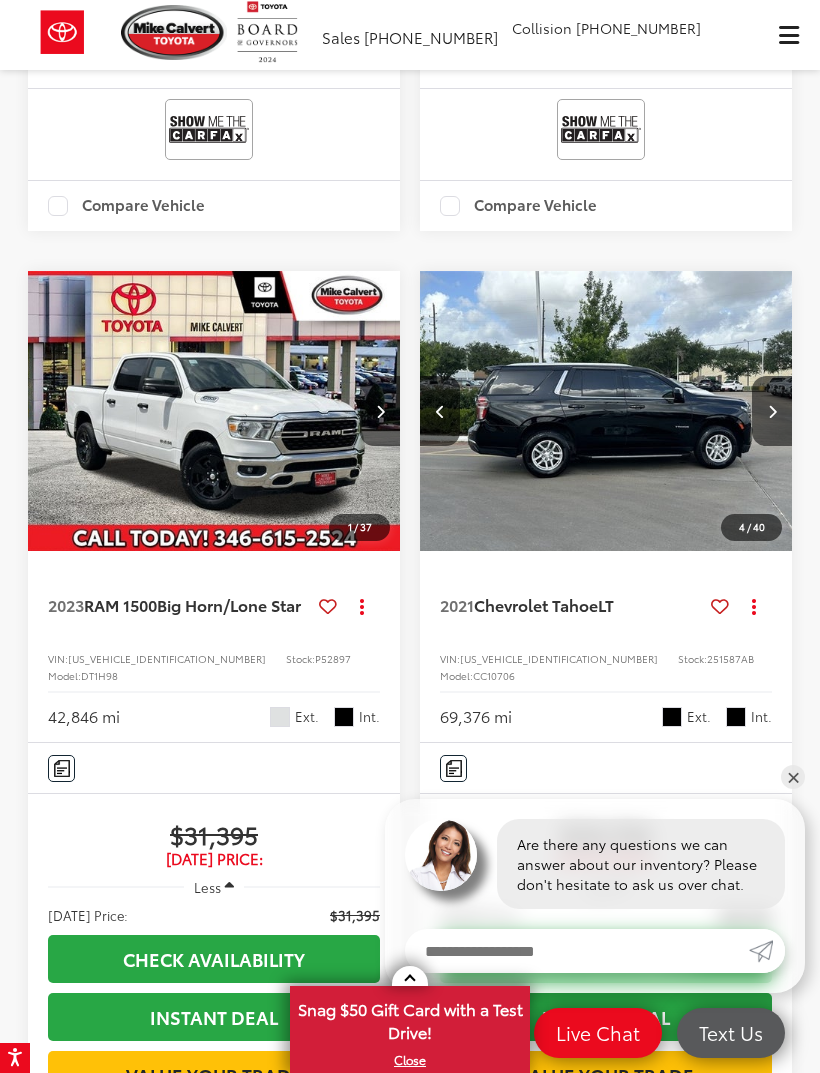 click at bounding box center [772, 411] 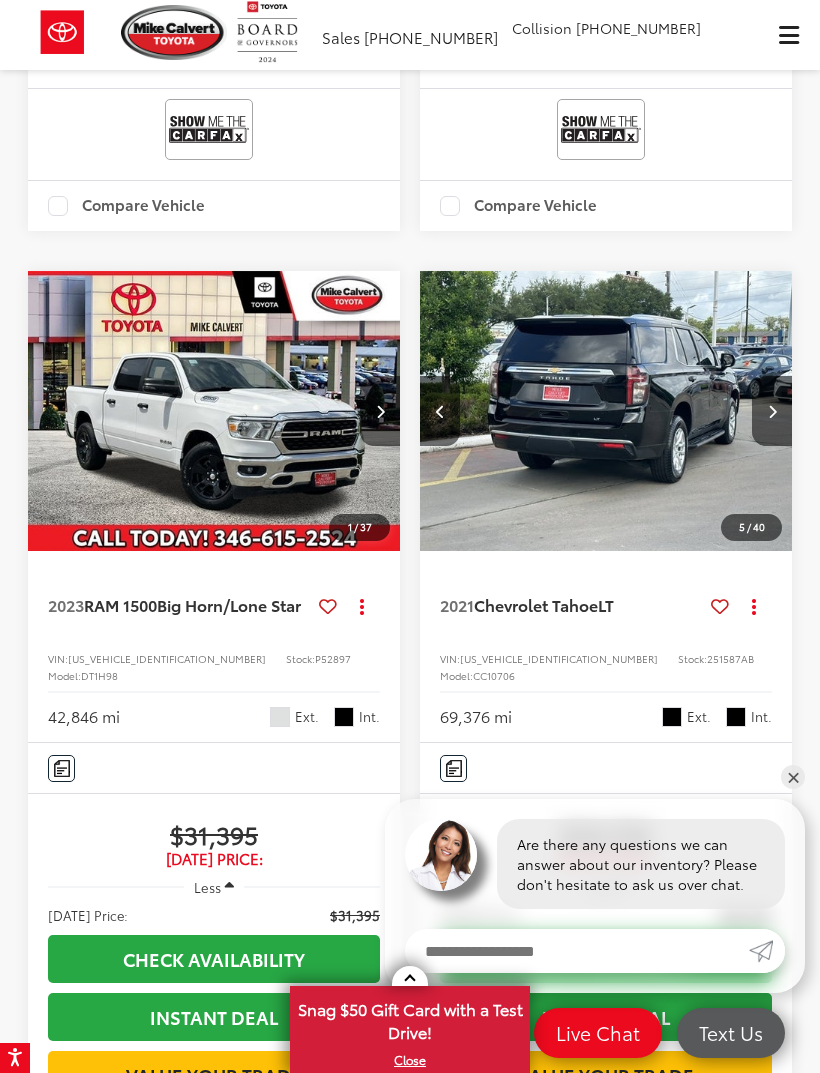 click at bounding box center (772, 411) 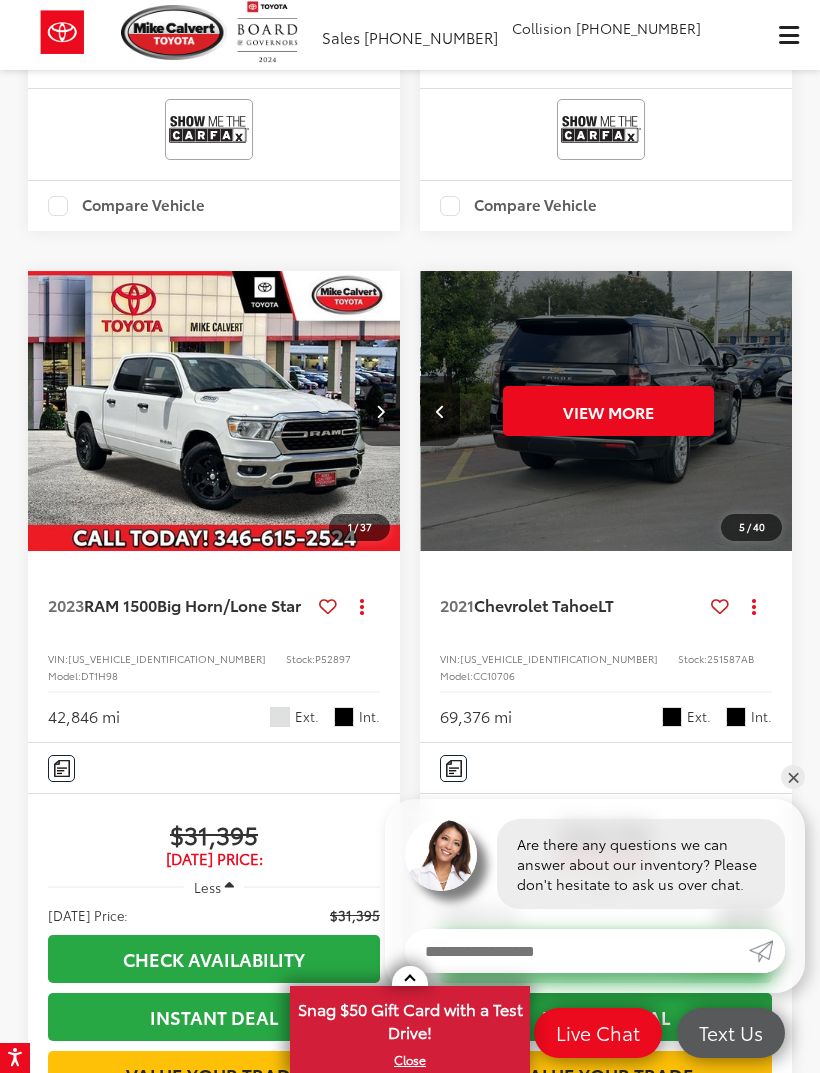 scroll, scrollTop: 0, scrollLeft: 1874, axis: horizontal 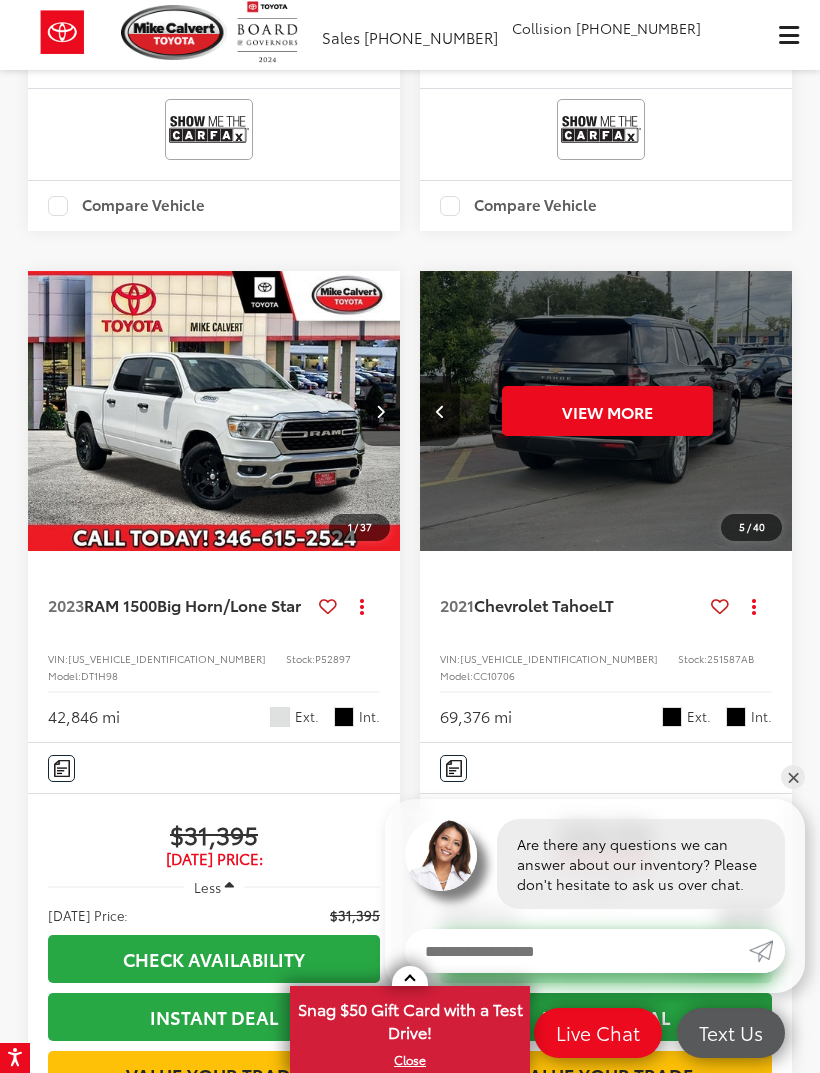 click on "View More" at bounding box center [607, 411] 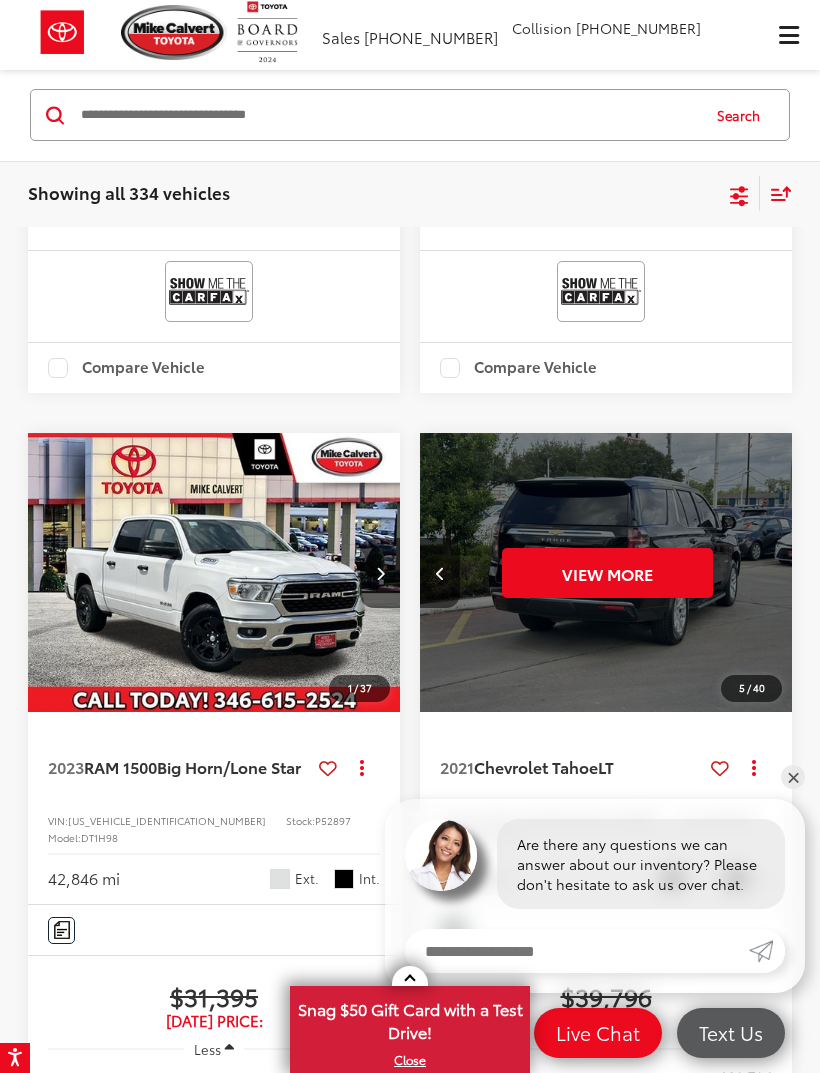 scroll, scrollTop: 1990, scrollLeft: 0, axis: vertical 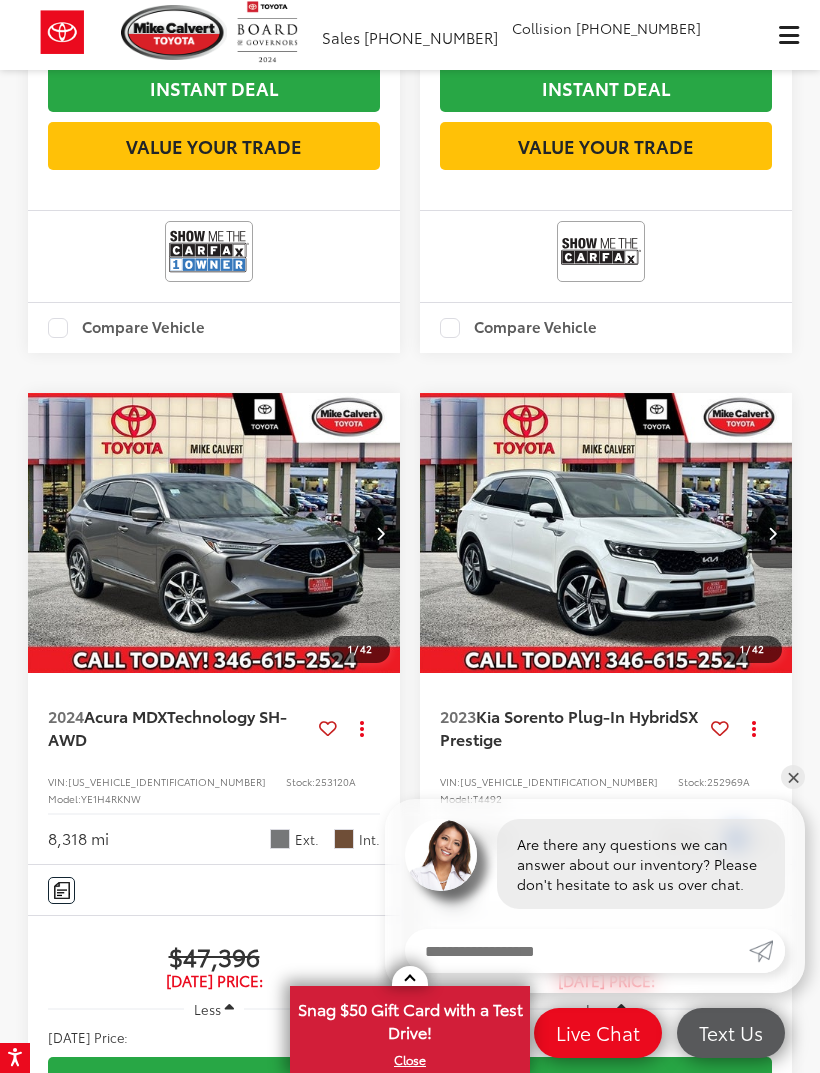 click at bounding box center (772, 533) 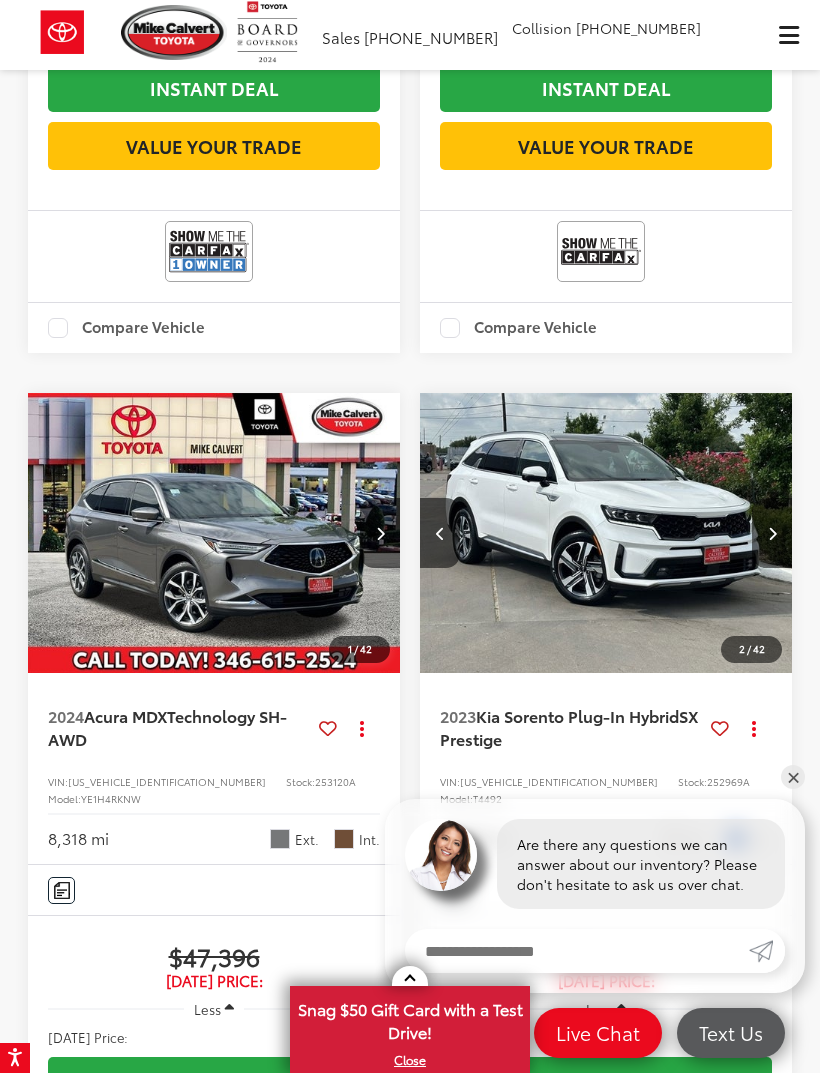 click at bounding box center [772, 533] 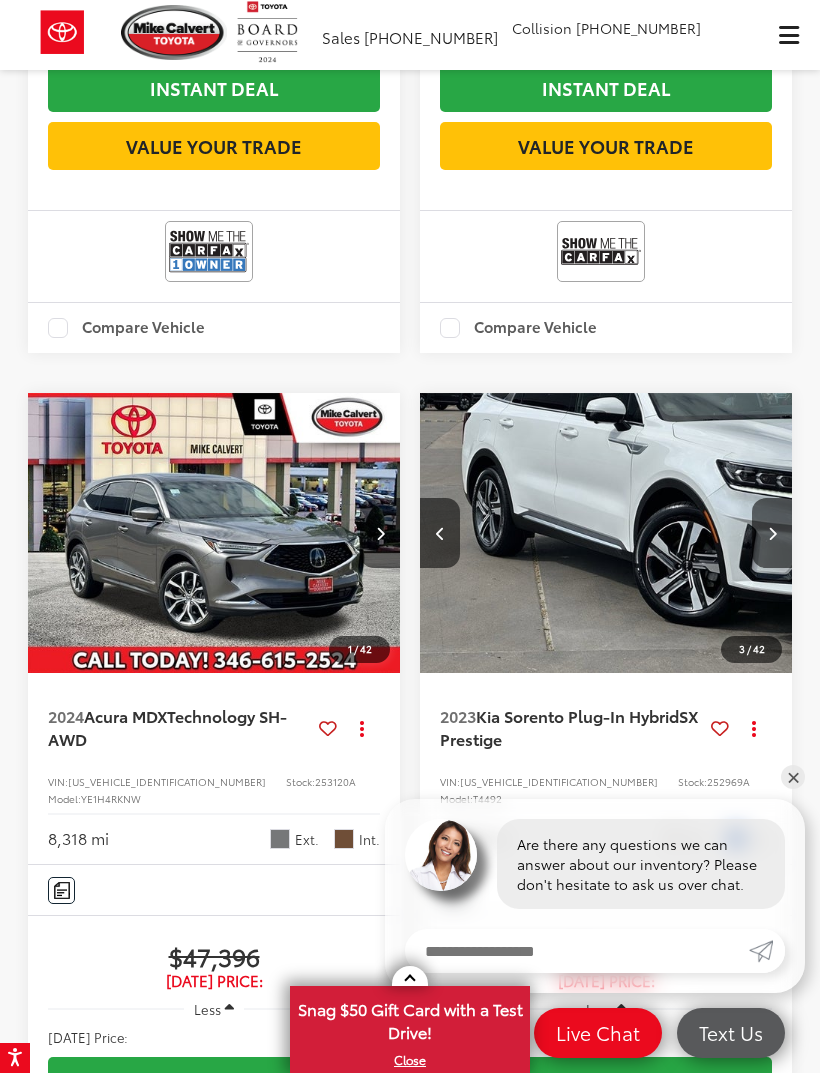 click at bounding box center (772, 533) 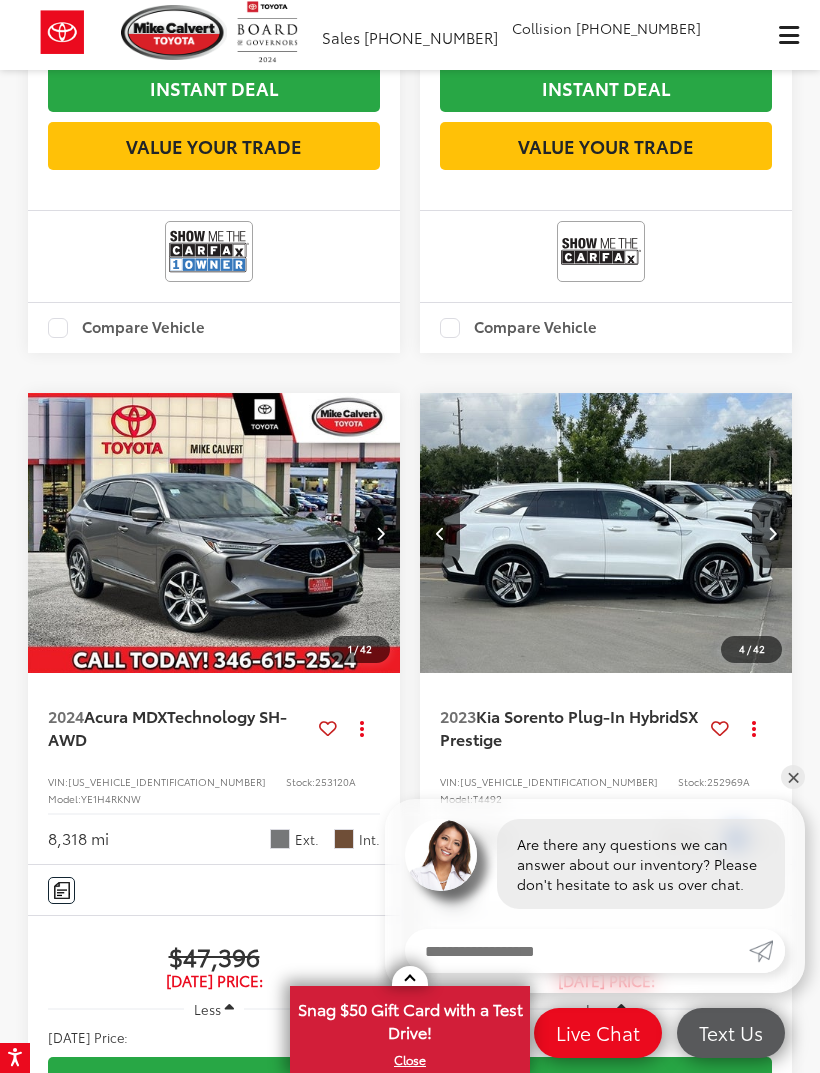 click at bounding box center [772, 533] 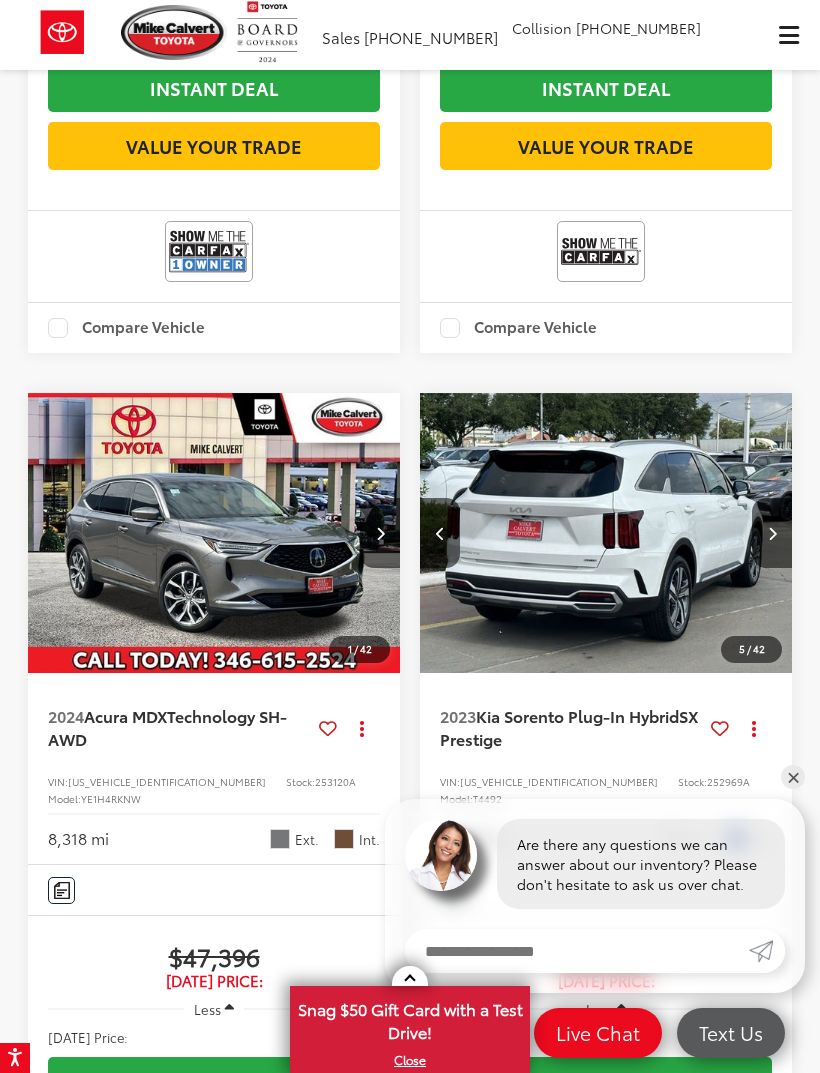 click at bounding box center (772, 533) 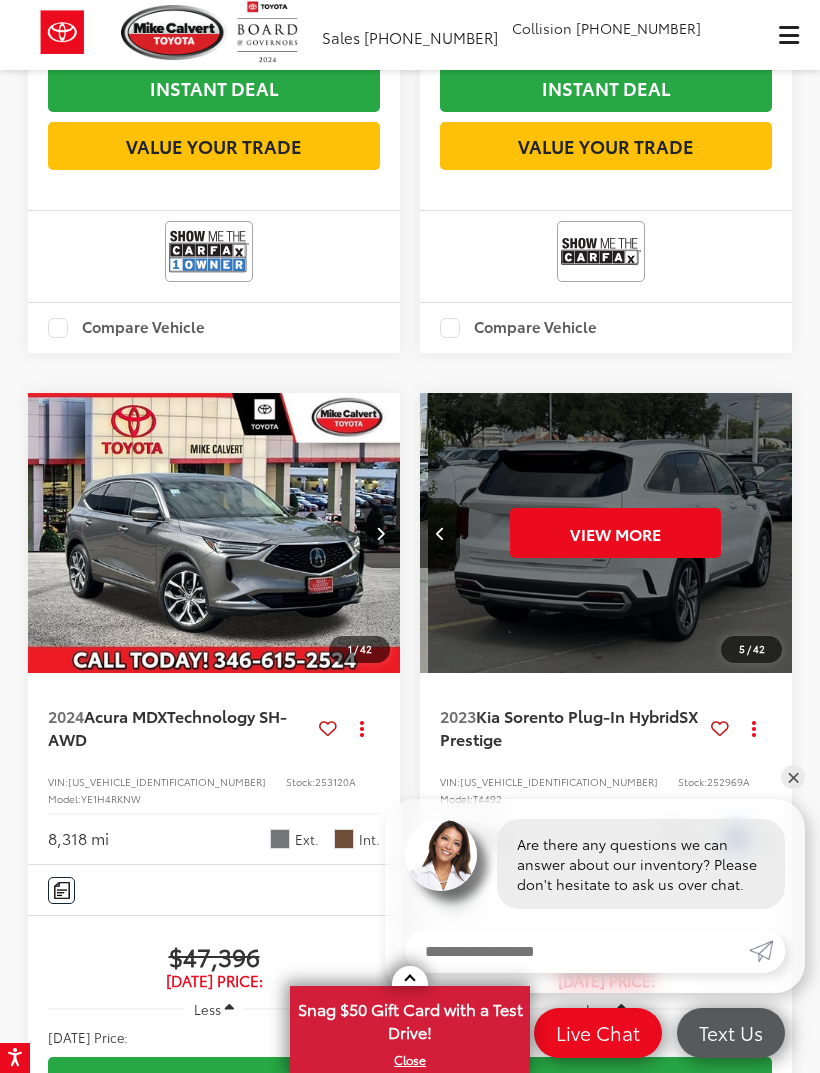 scroll, scrollTop: 0, scrollLeft: 1870, axis: horizontal 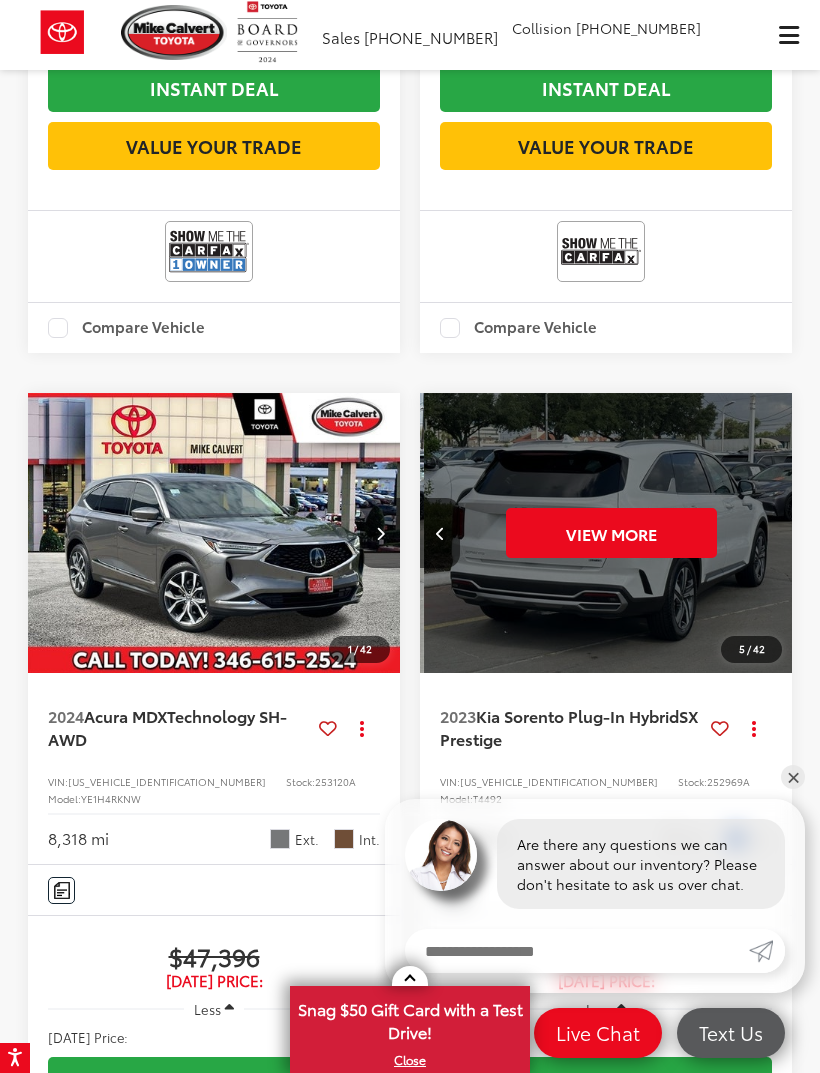 click on "View More" at bounding box center [611, 533] 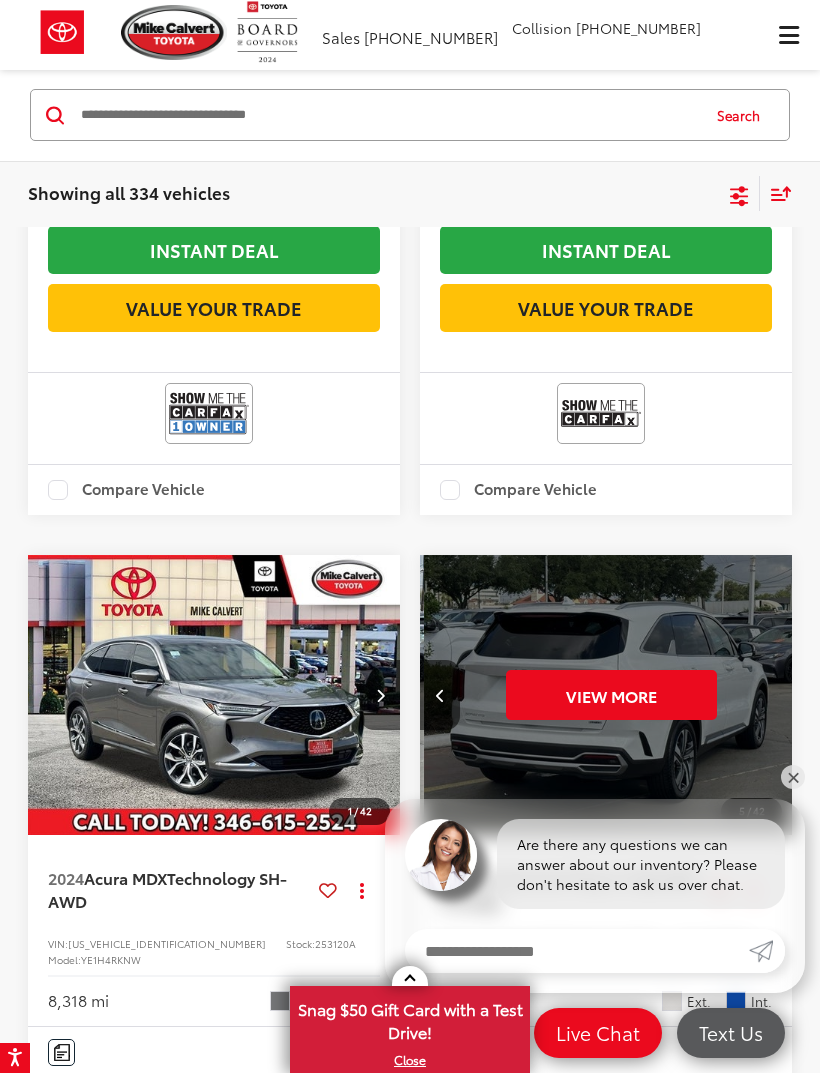 scroll, scrollTop: 5021, scrollLeft: 0, axis: vertical 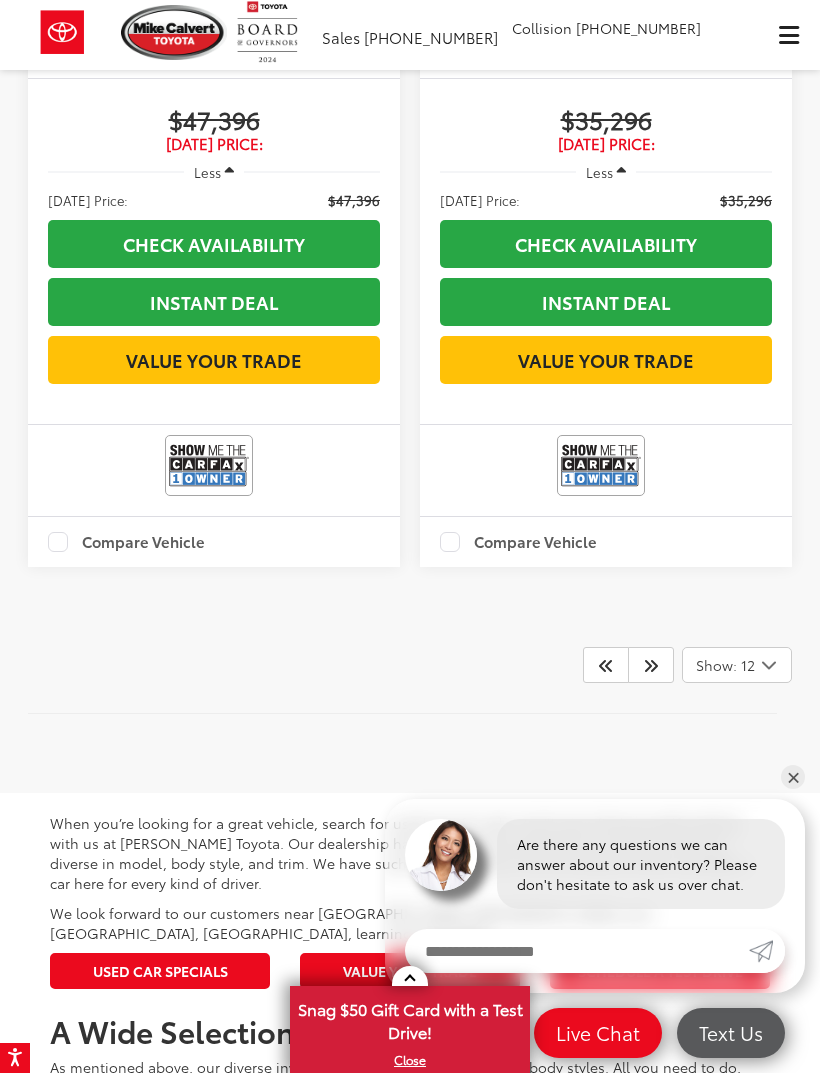click at bounding box center [651, 665] 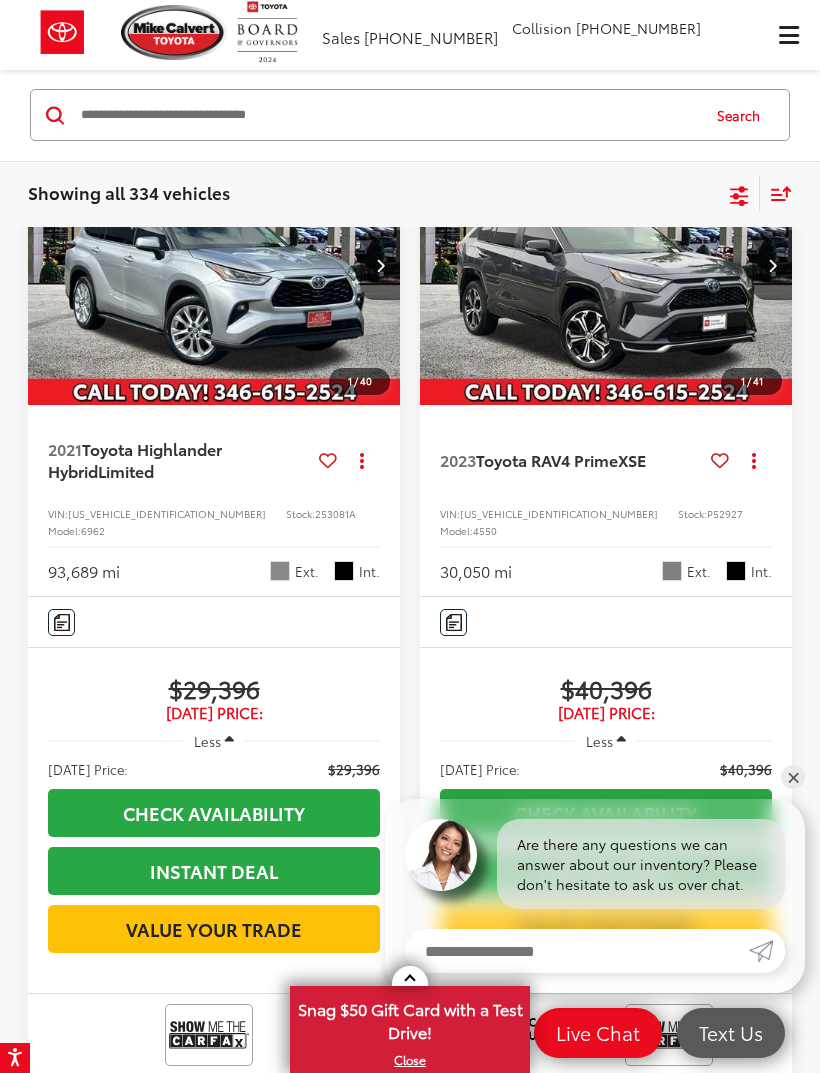 scroll, scrollTop: 67, scrollLeft: 0, axis: vertical 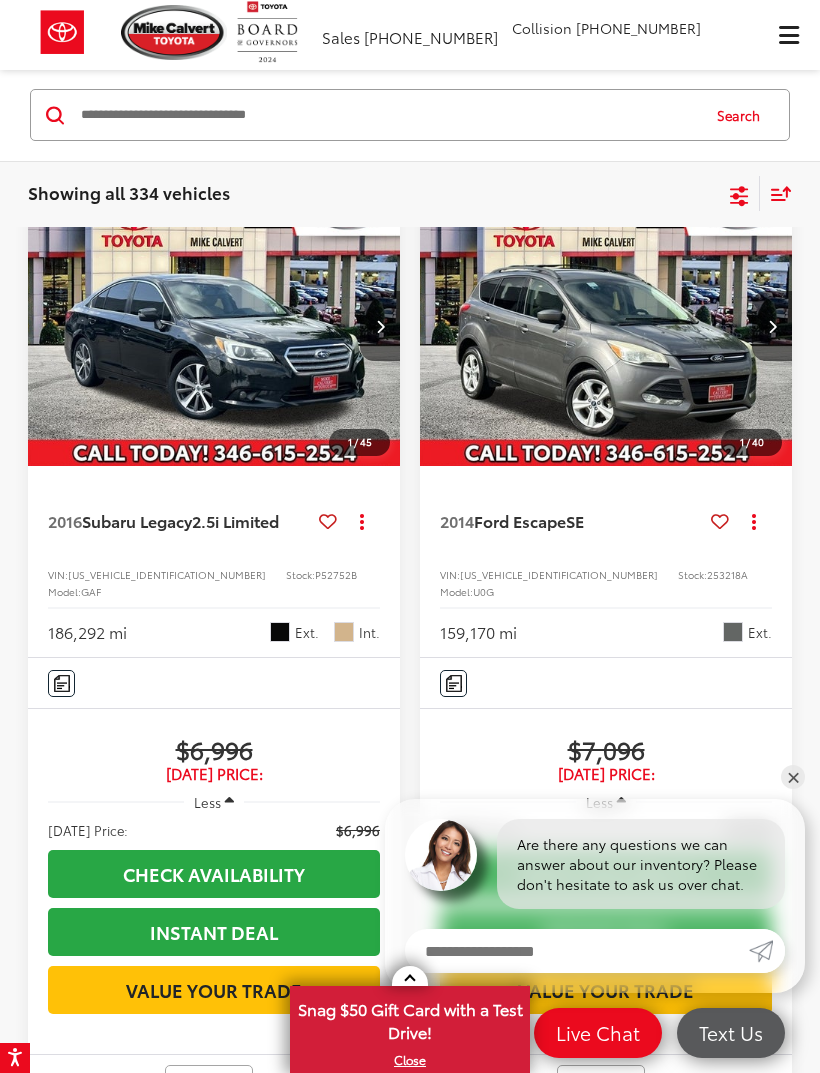 click at bounding box center [772, 326] 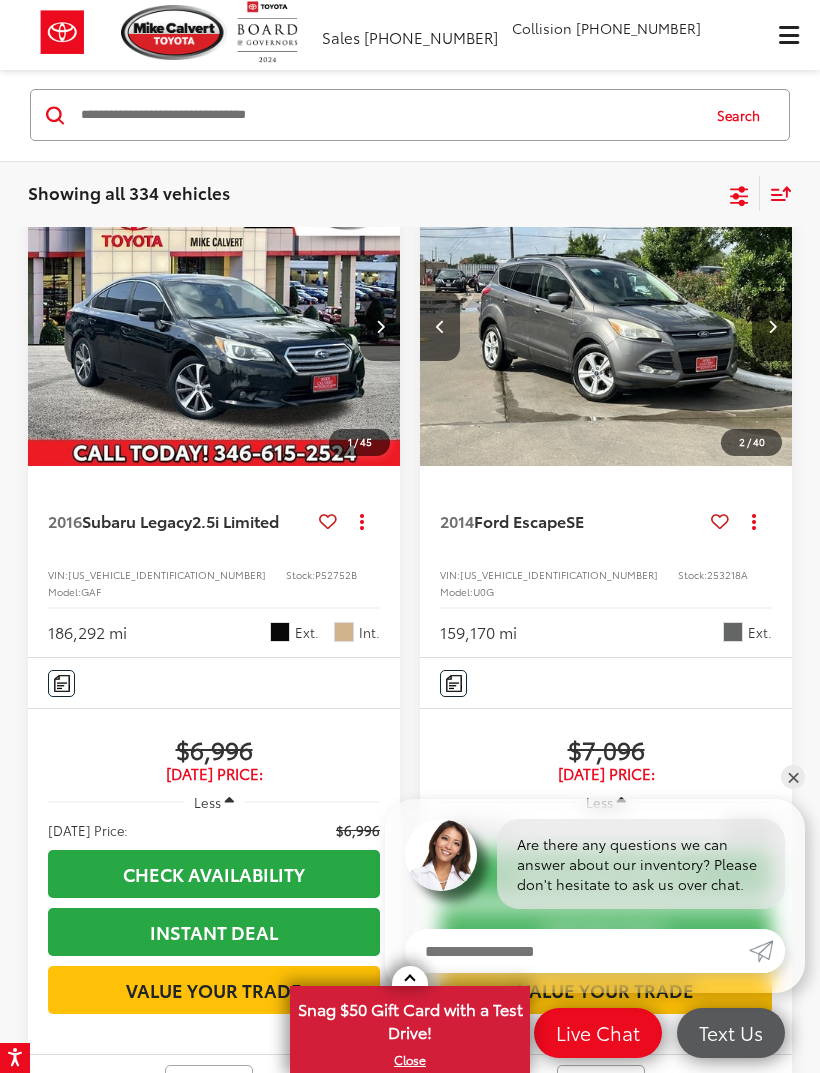 click at bounding box center (772, 326) 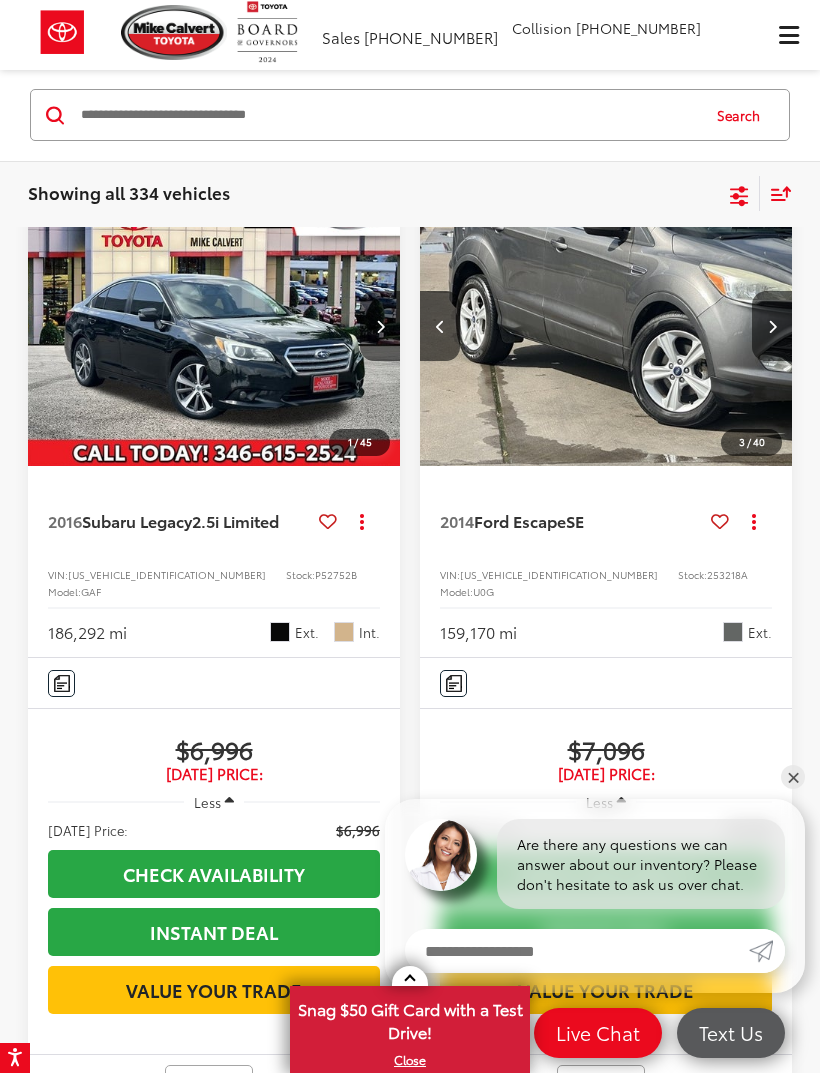 click at bounding box center [772, 326] 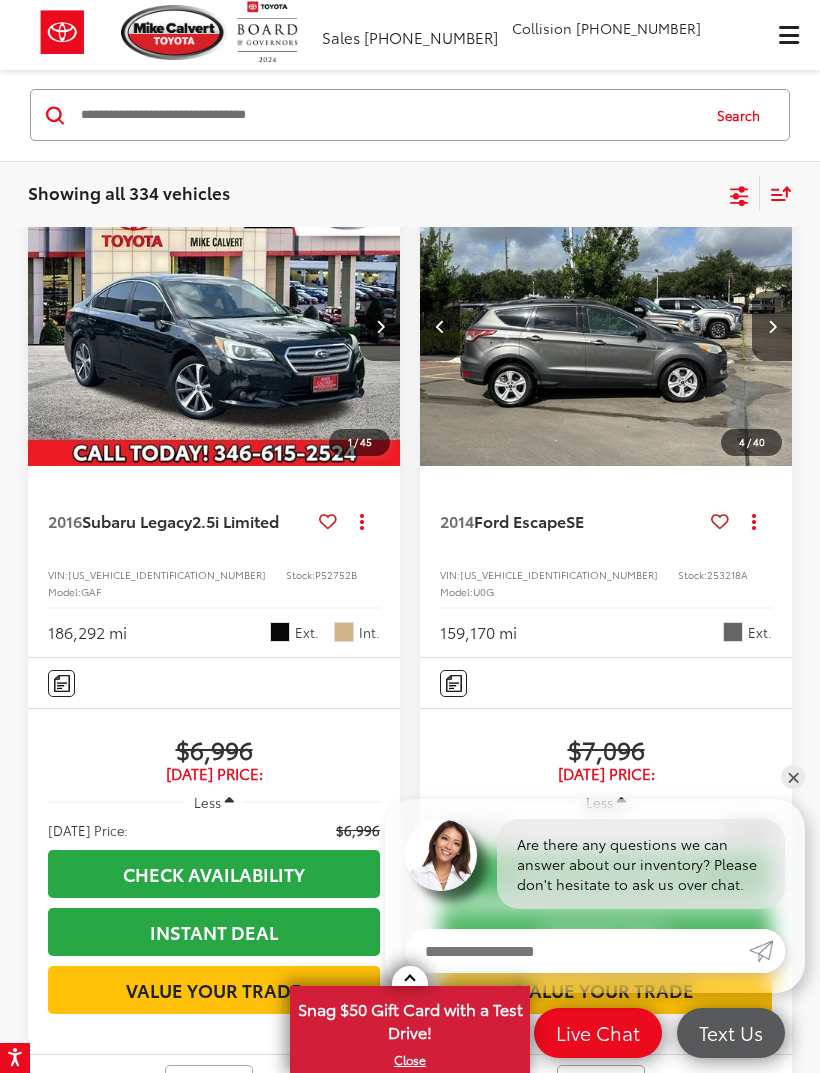 click at bounding box center [772, 326] 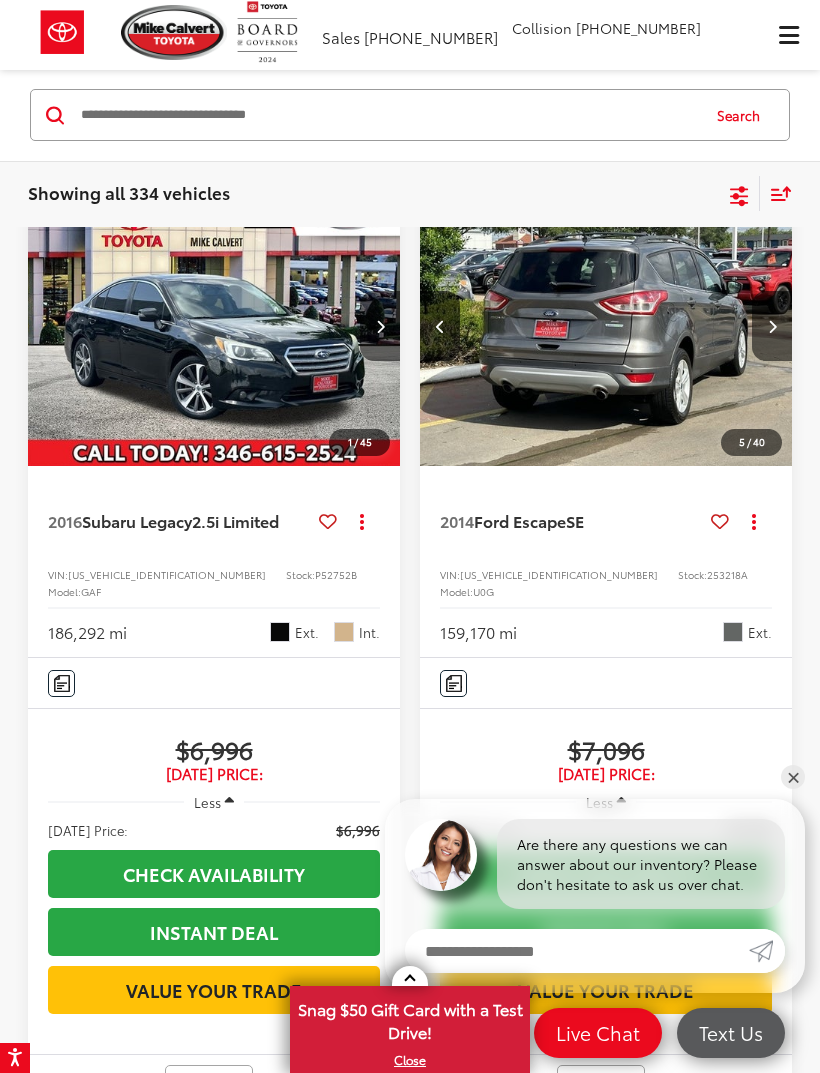 click at bounding box center [772, 326] 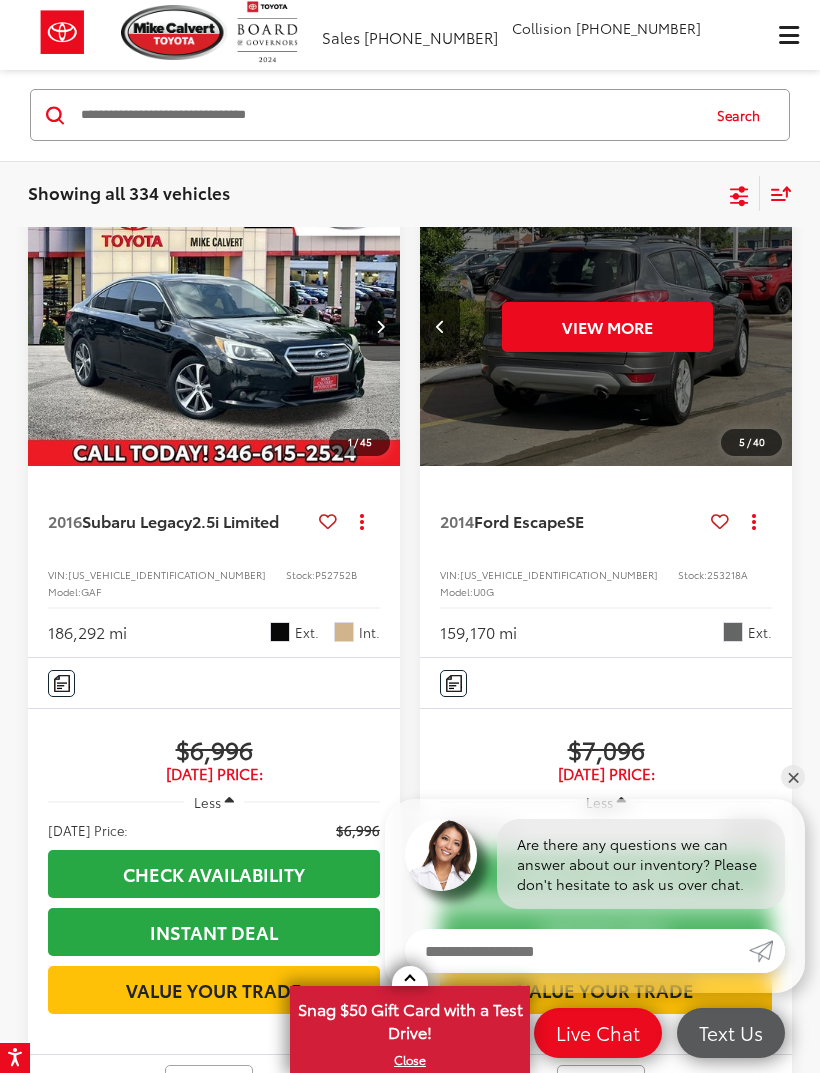 scroll, scrollTop: 0, scrollLeft: 1875, axis: horizontal 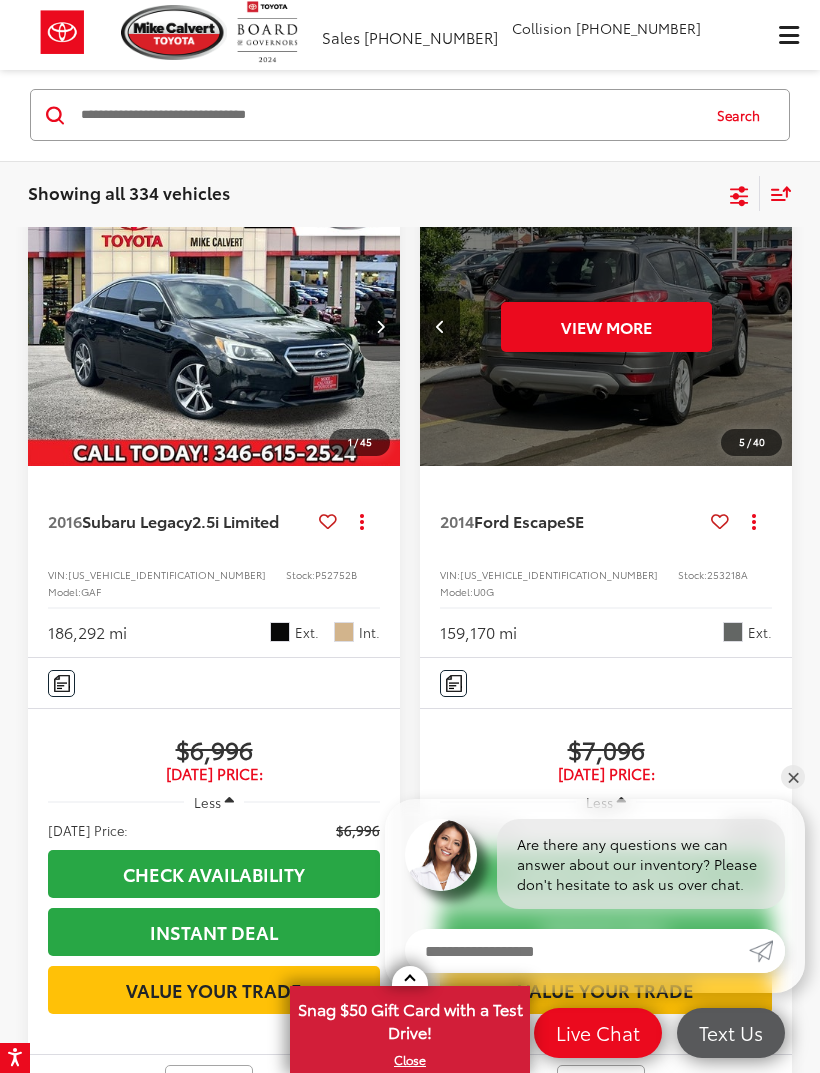 click on "2014  Ford Escape  SE
Copy Link Share Print View Details VIN:  1FMCU0GX4EUB44862 Stock:  253218A Model:  U0G 159,170 mi Ext." at bounding box center [606, 562] 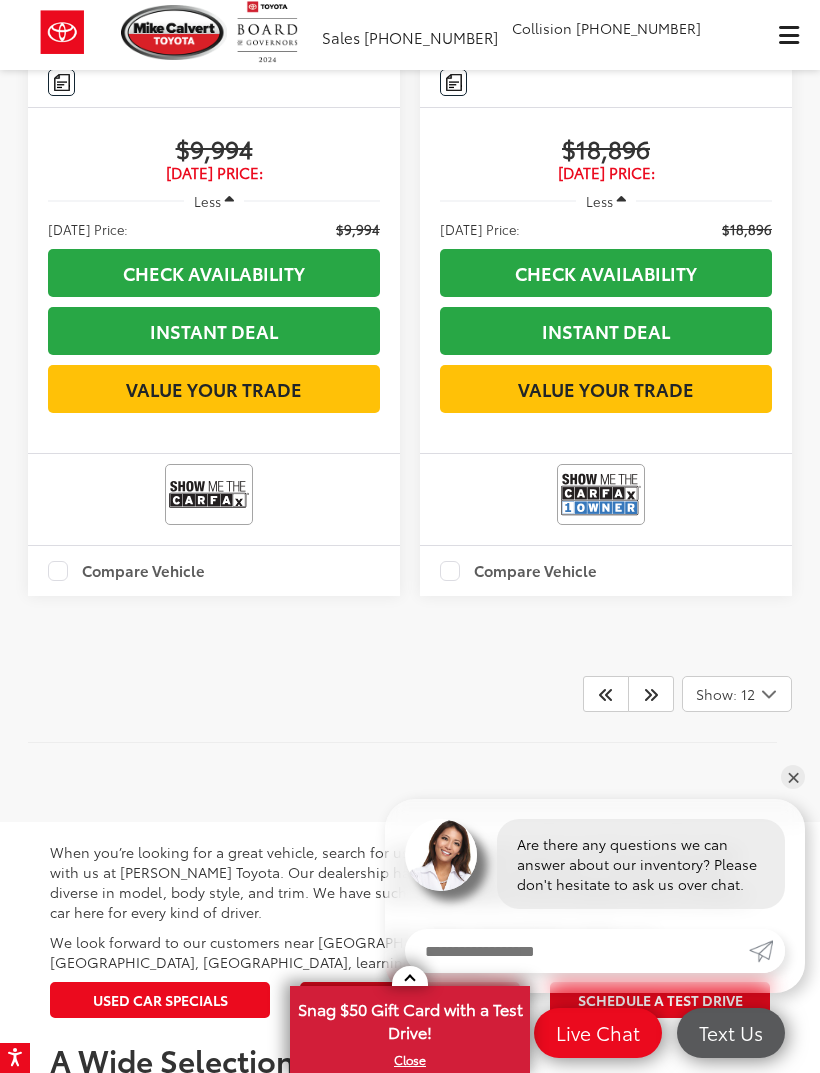click at bounding box center (651, 694) 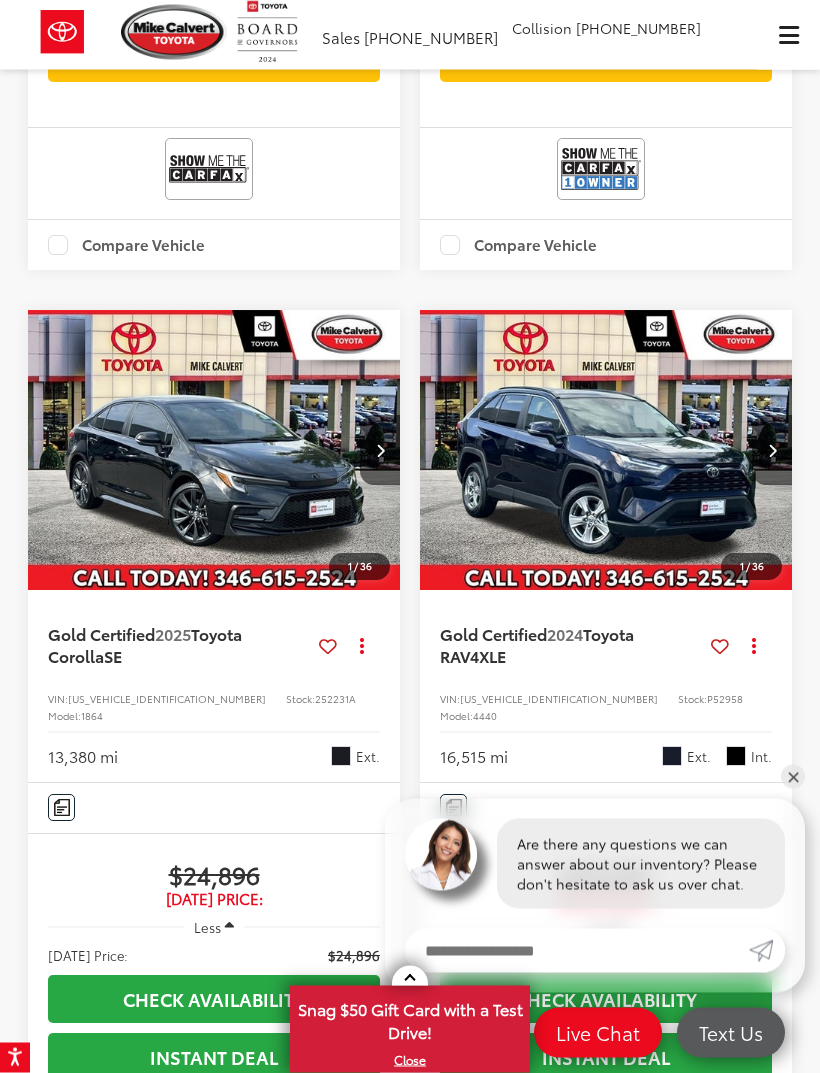 scroll, scrollTop: 931, scrollLeft: 0, axis: vertical 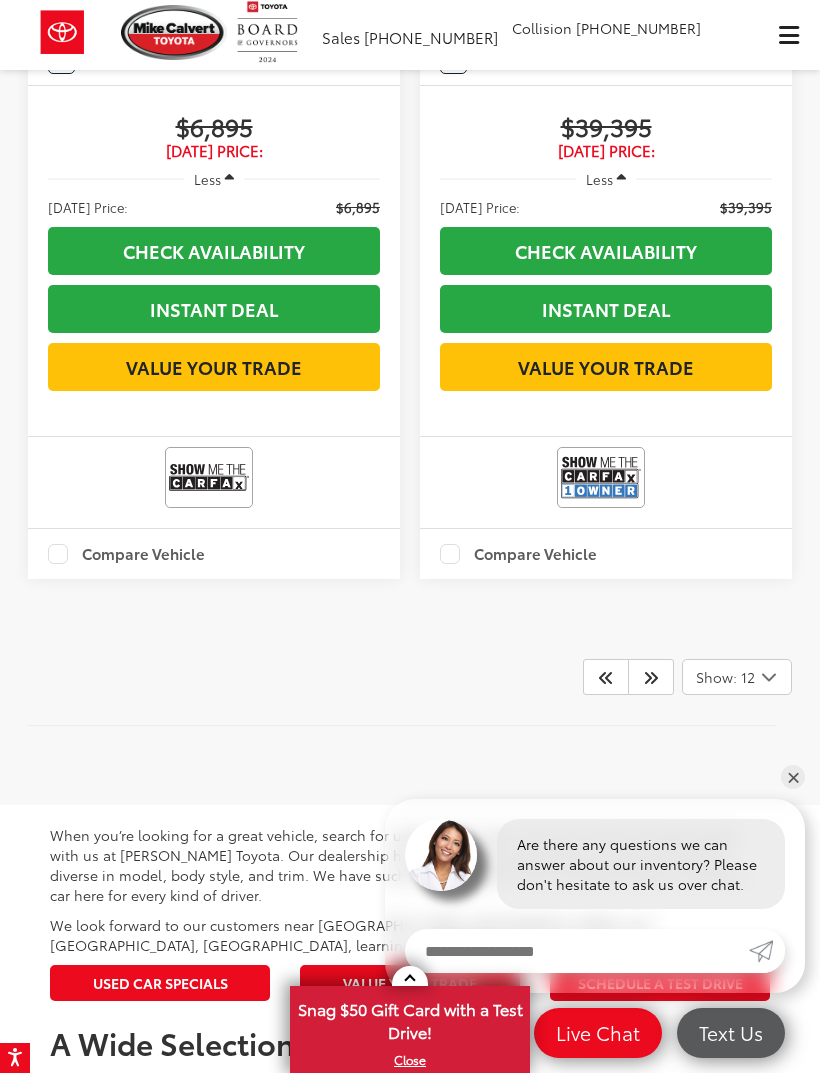 click at bounding box center (651, 677) 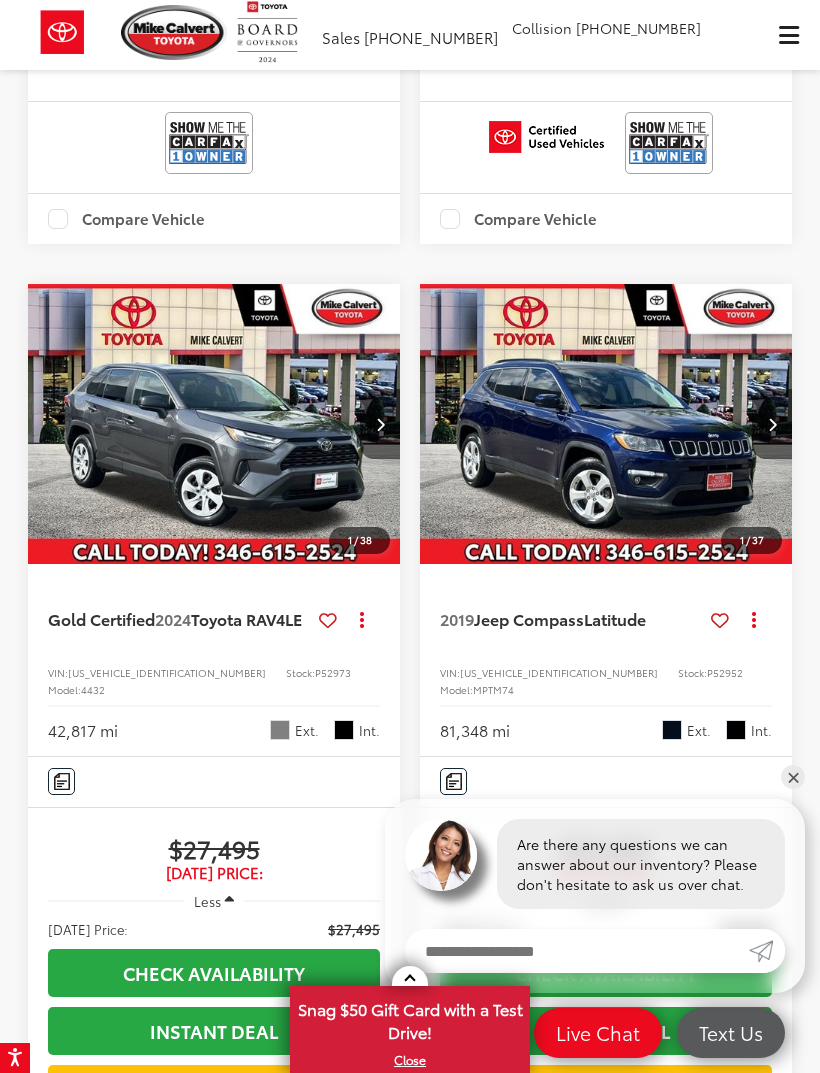 scroll, scrollTop: 867, scrollLeft: 0, axis: vertical 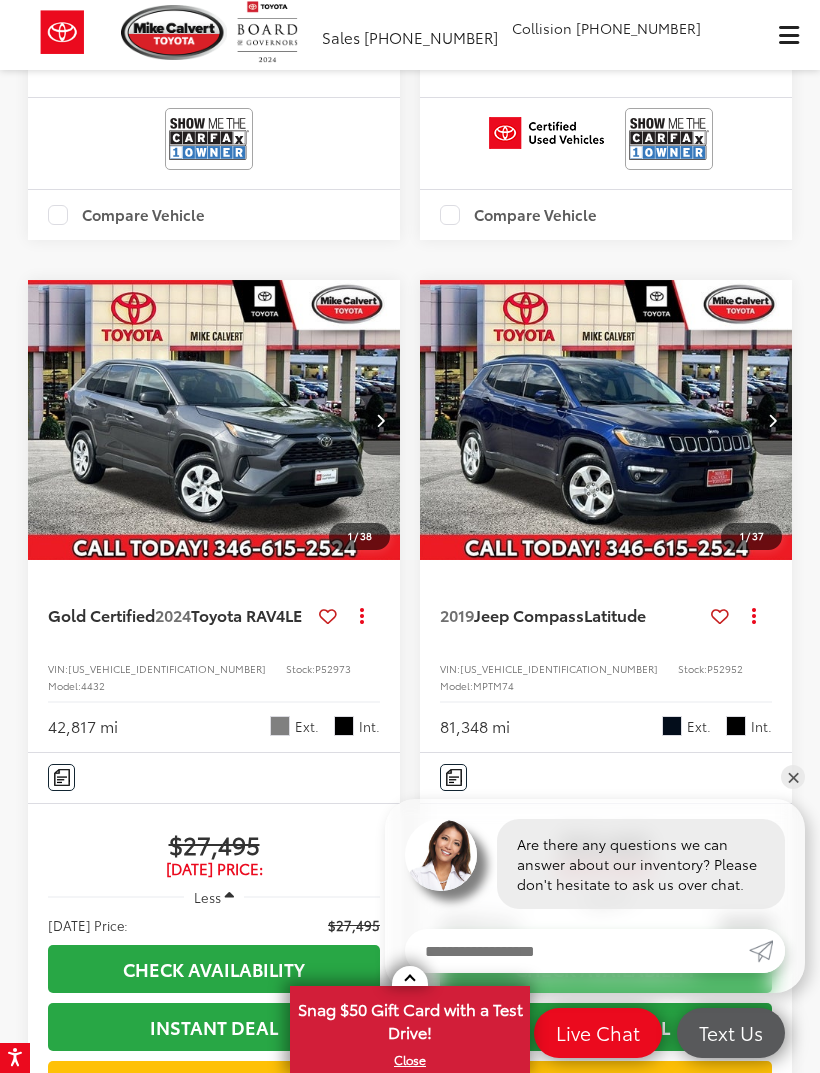 click at bounding box center [772, 420] 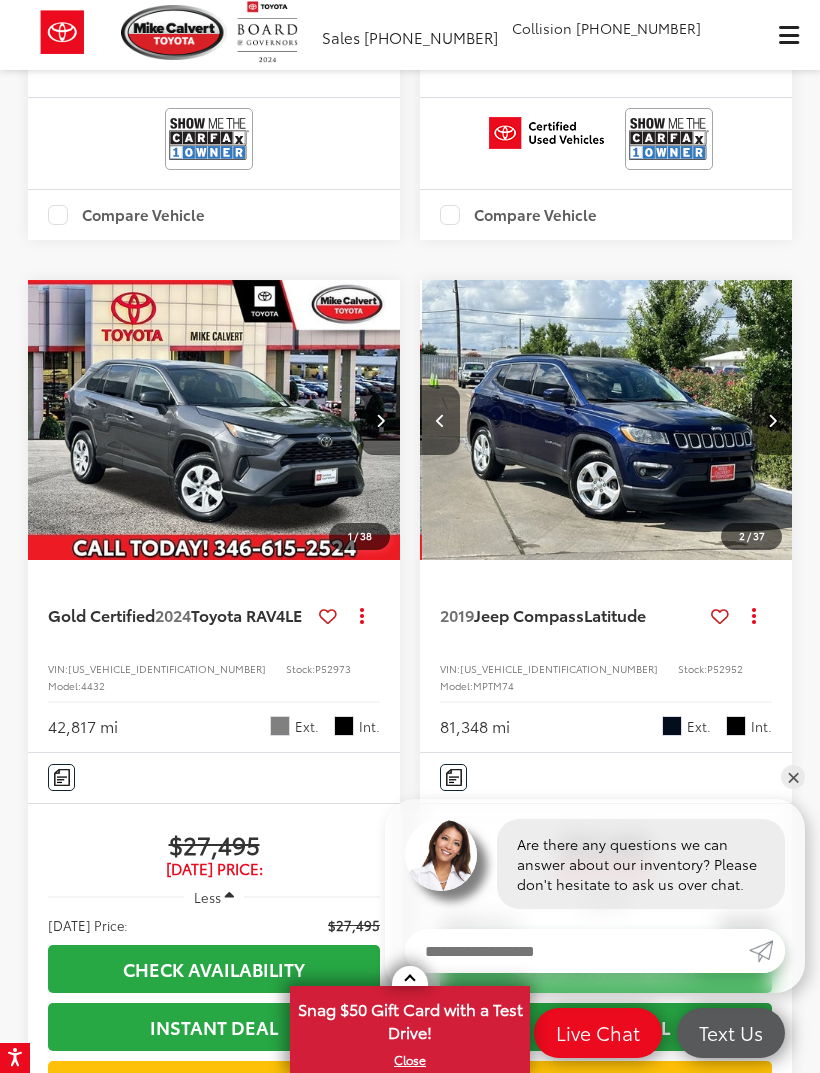 click at bounding box center (772, 420) 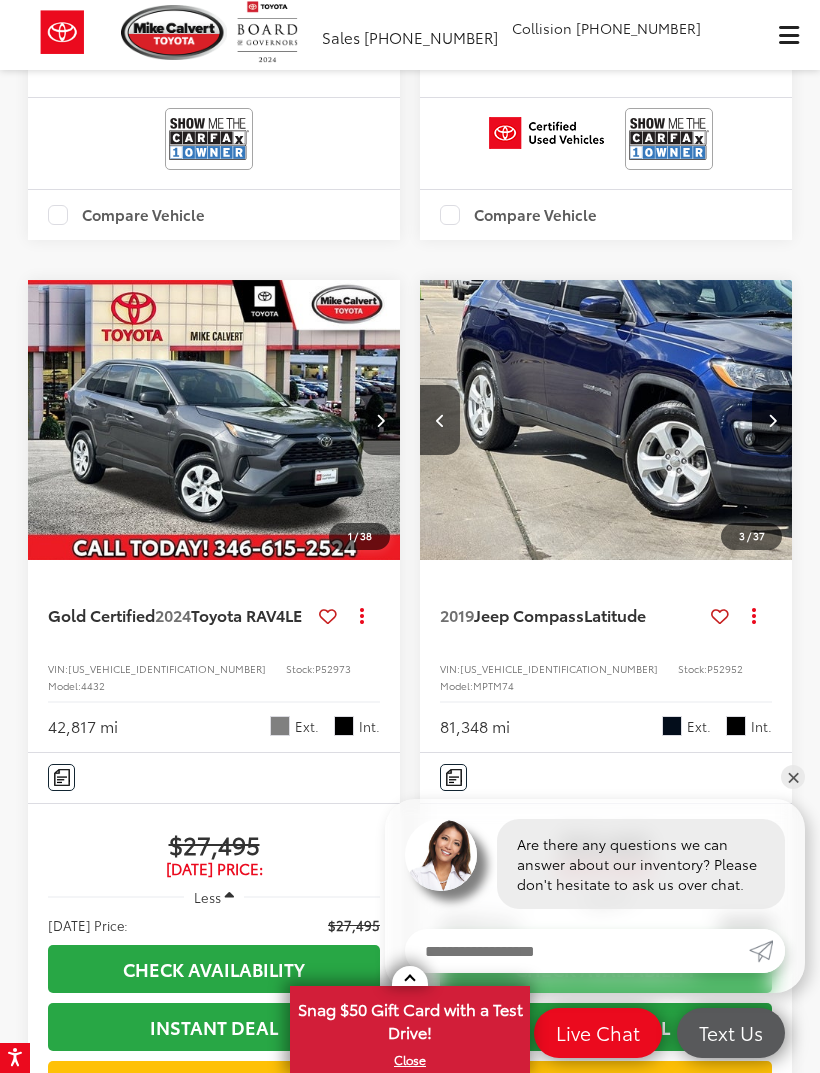 click at bounding box center [772, 420] 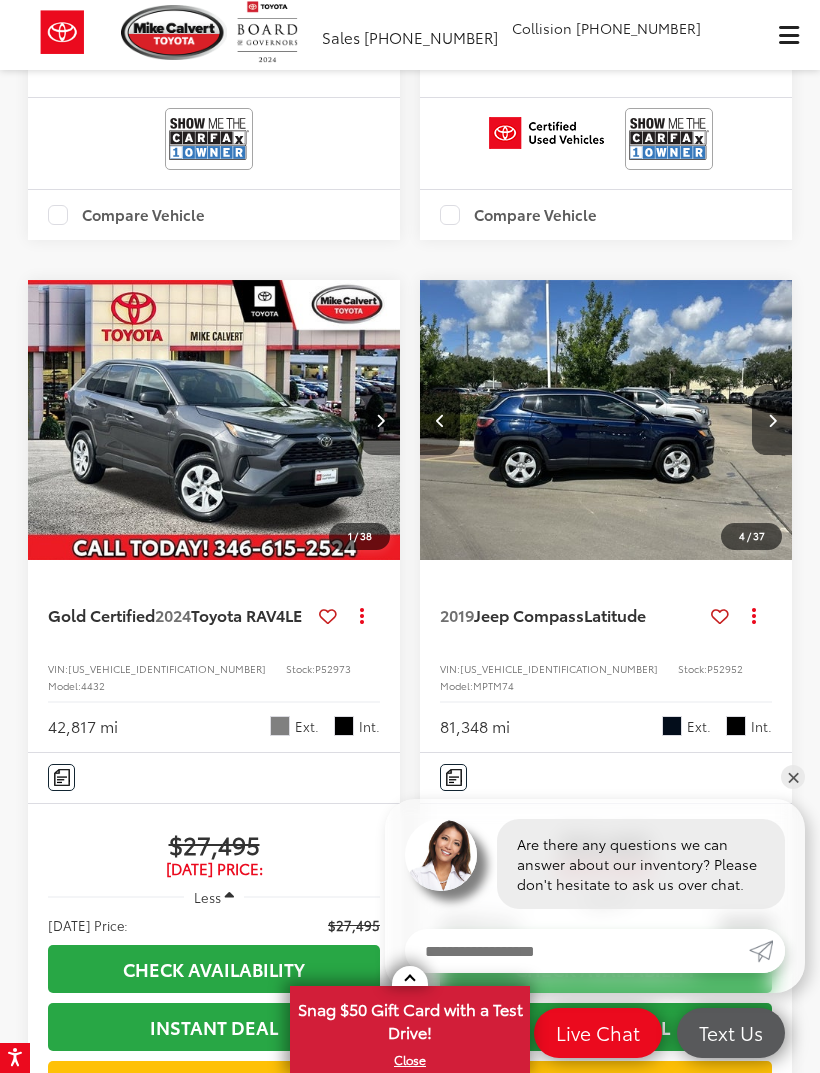 click at bounding box center (772, 420) 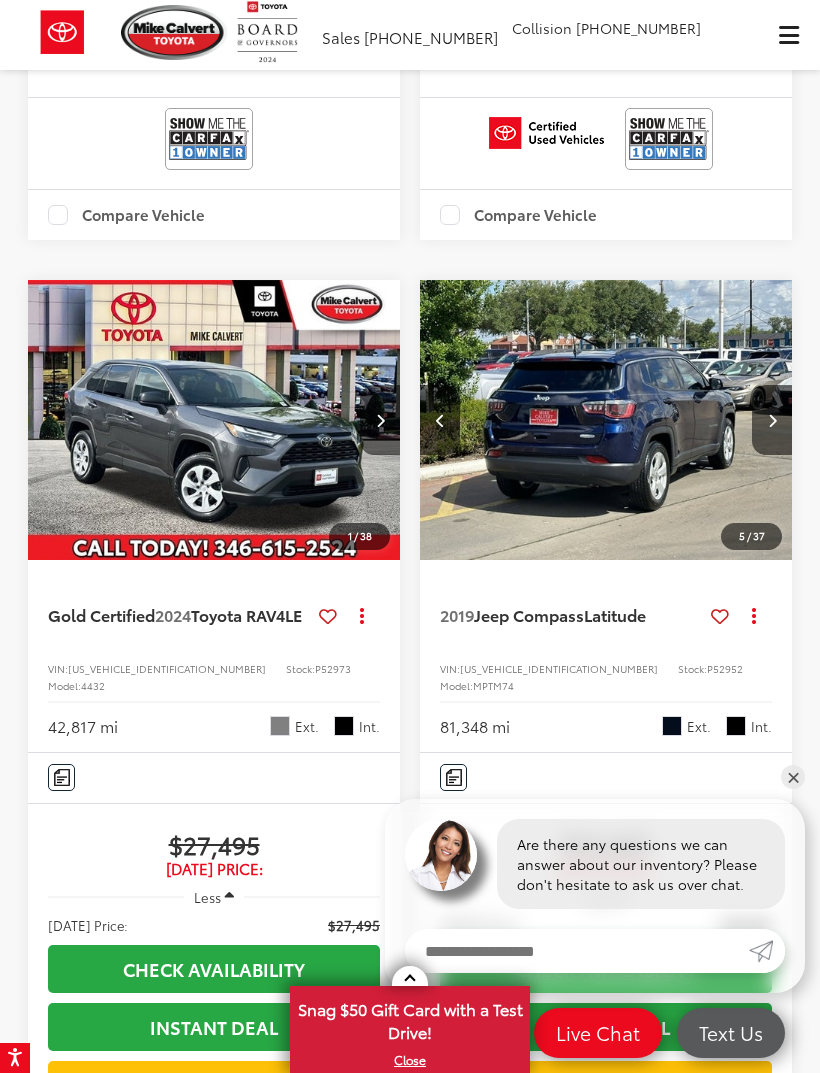 click at bounding box center (772, 420) 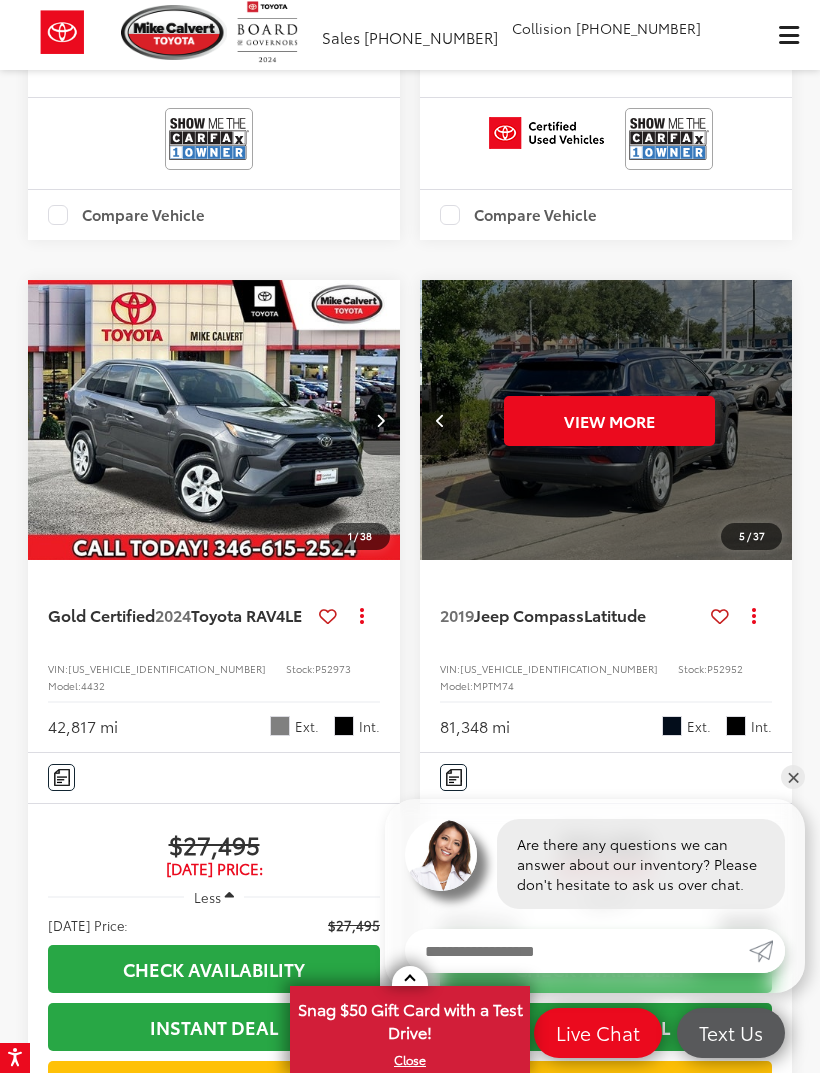 scroll, scrollTop: 0, scrollLeft: 1875, axis: horizontal 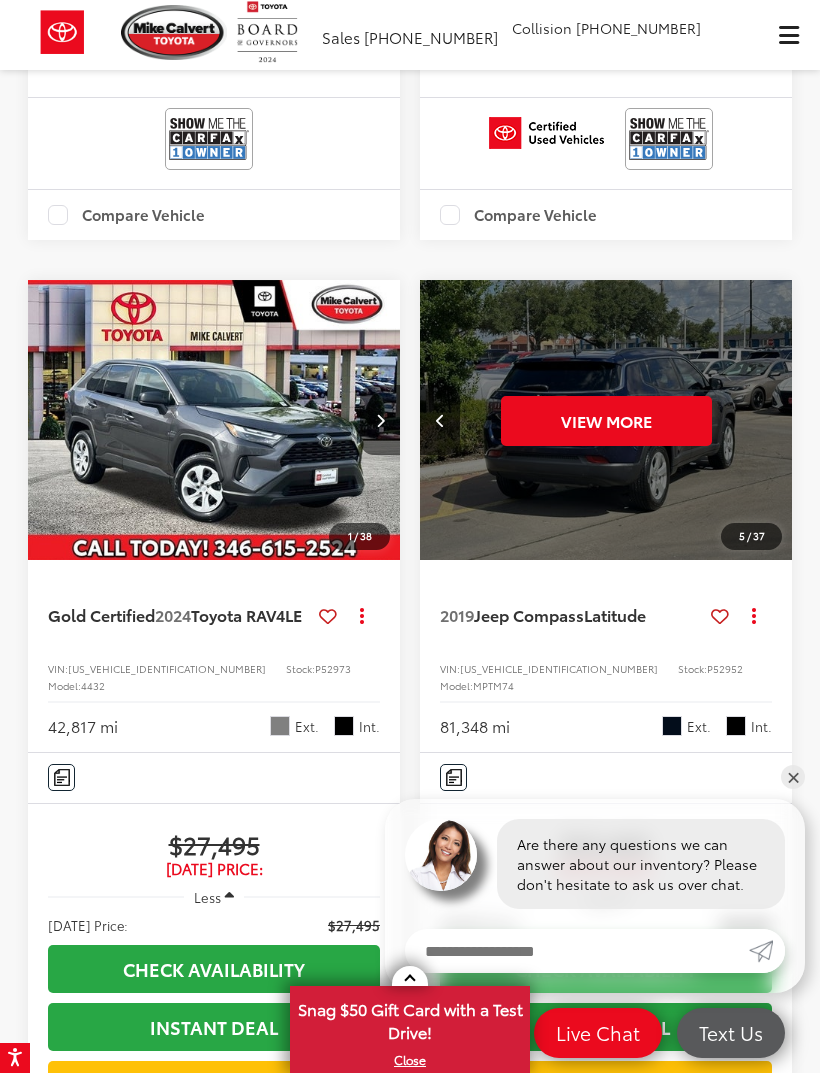 click on "View More" at bounding box center (606, 420) 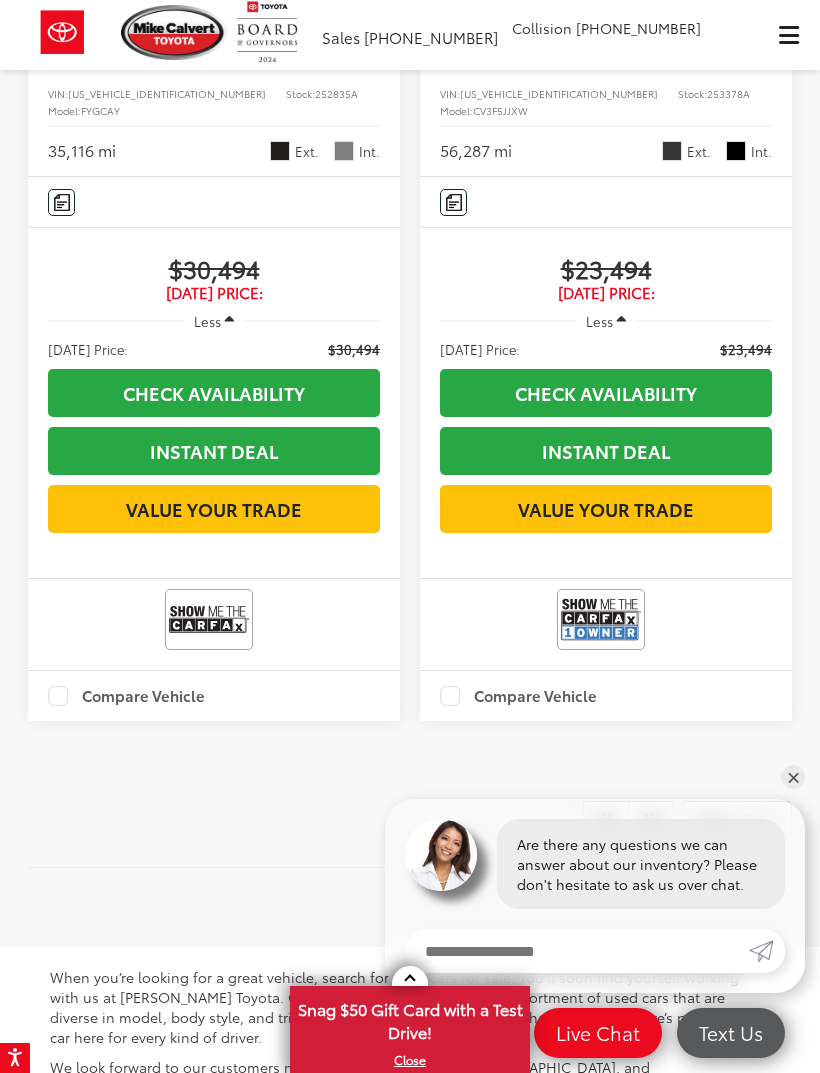click at bounding box center [651, 819] 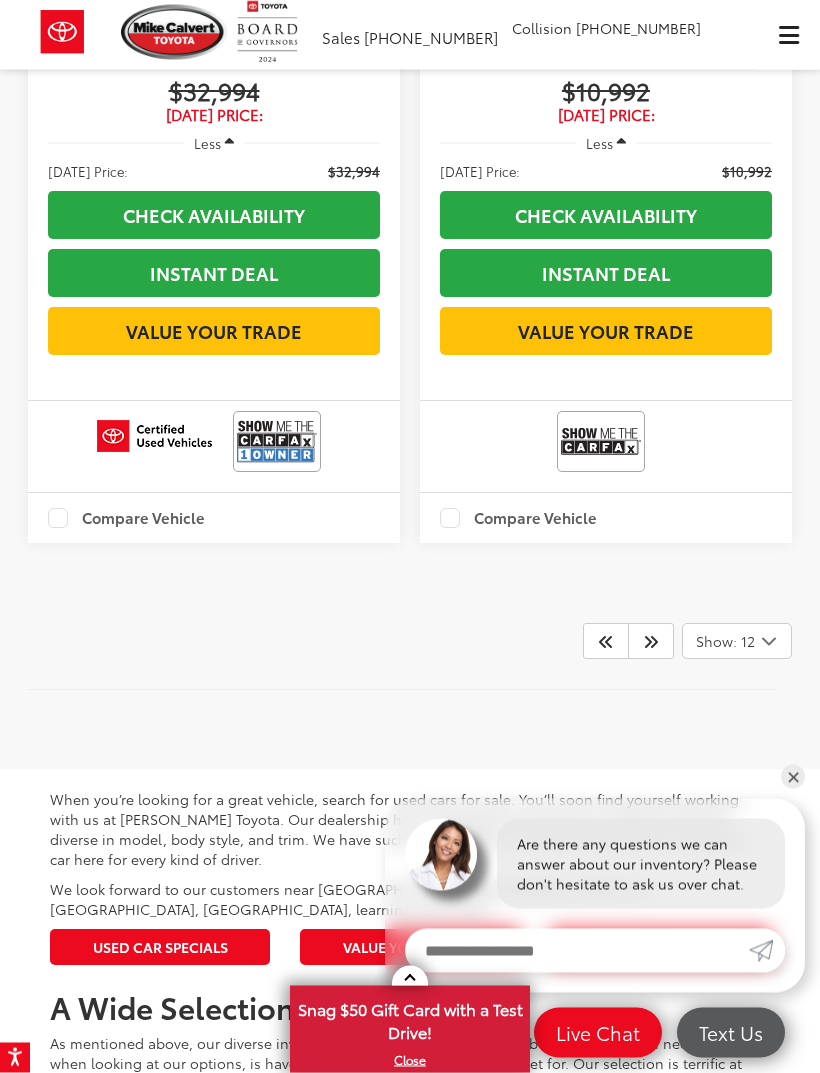 scroll, scrollTop: 5883, scrollLeft: 0, axis: vertical 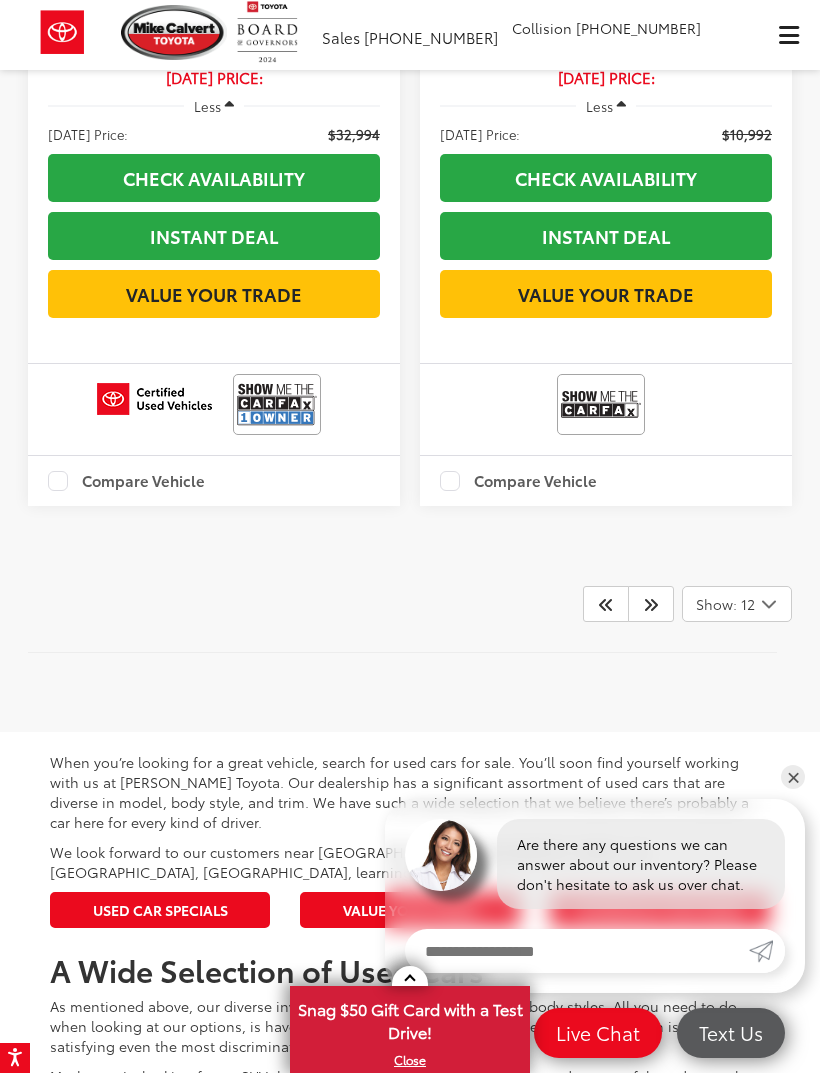 click at bounding box center (651, 604) 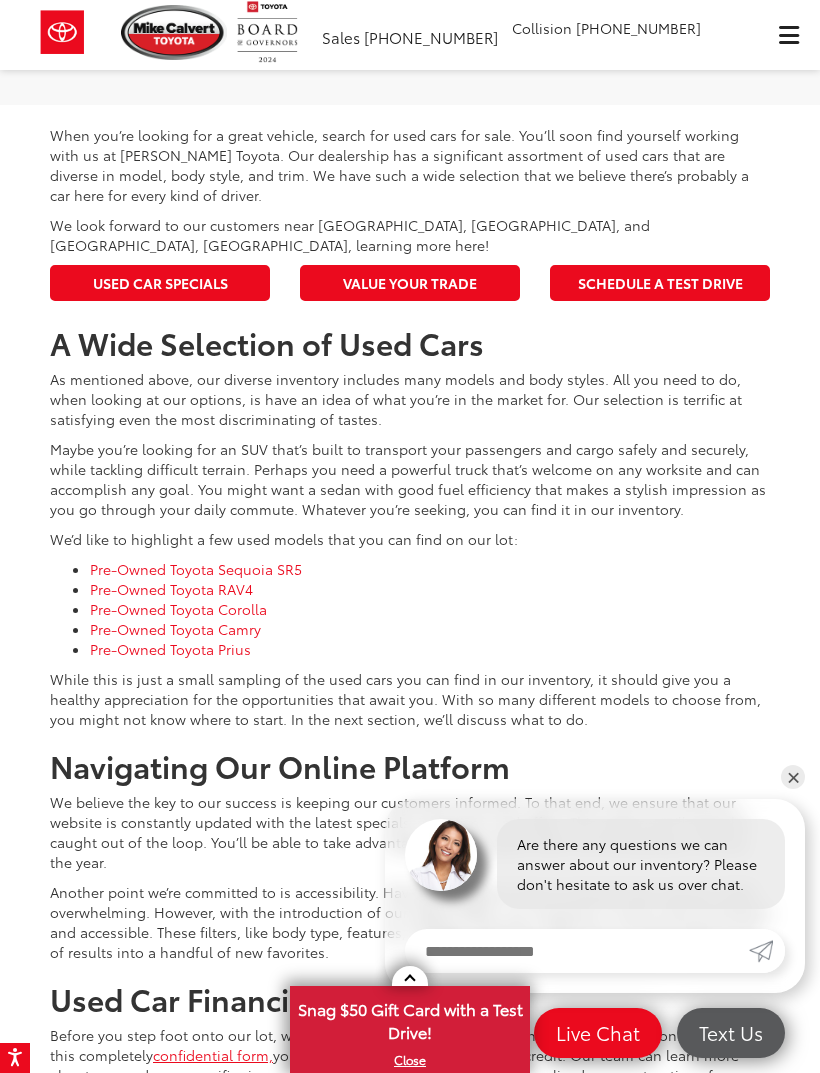 scroll, scrollTop: 1665, scrollLeft: 0, axis: vertical 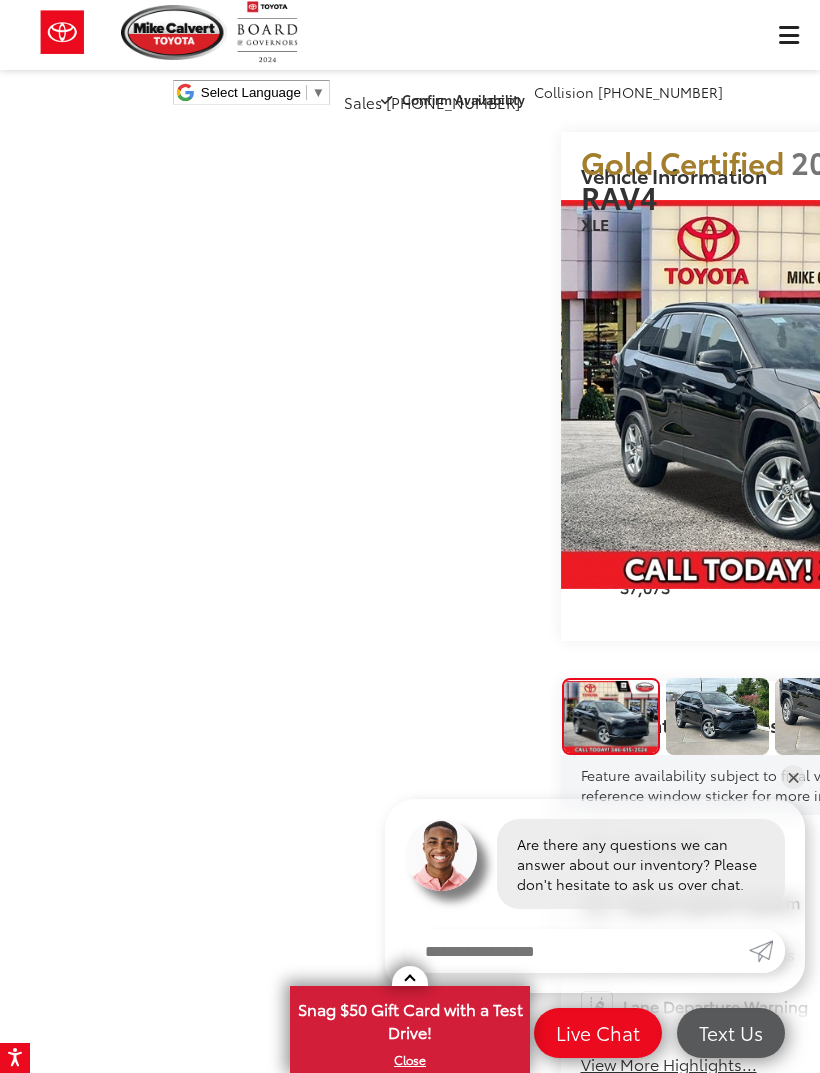 click at bounding box center (1044, 717) 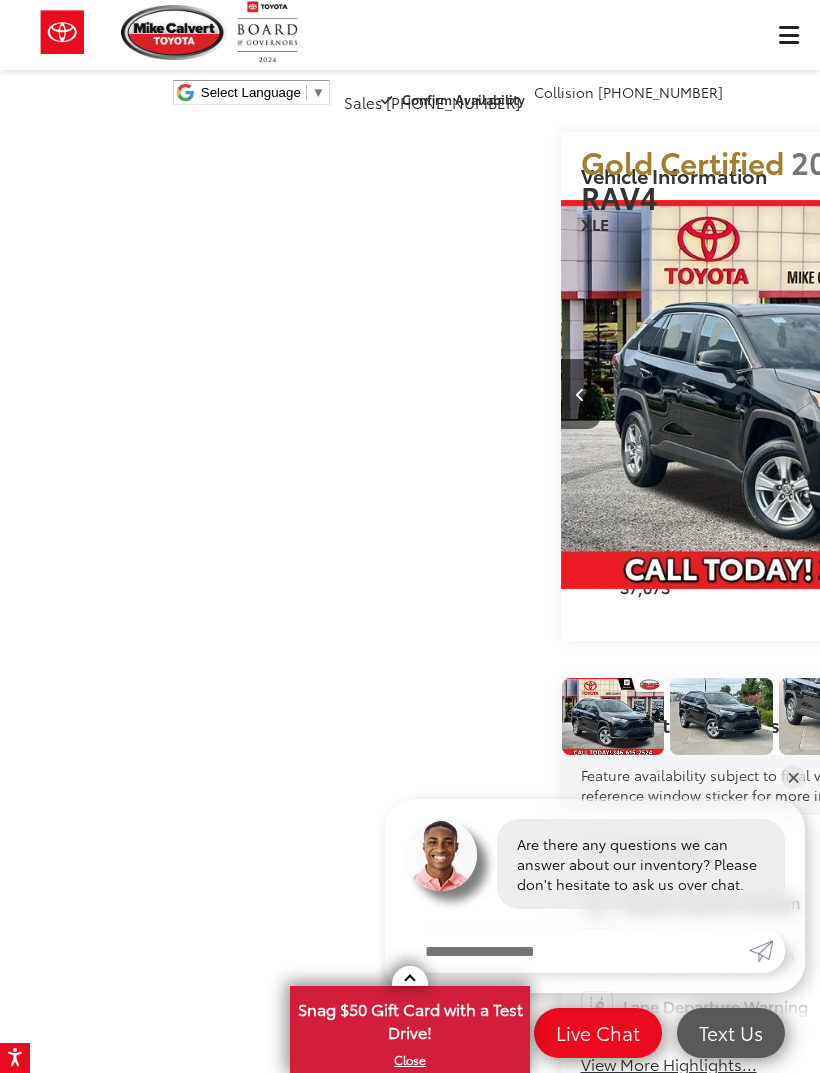 scroll, scrollTop: 0, scrollLeft: 307, axis: horizontal 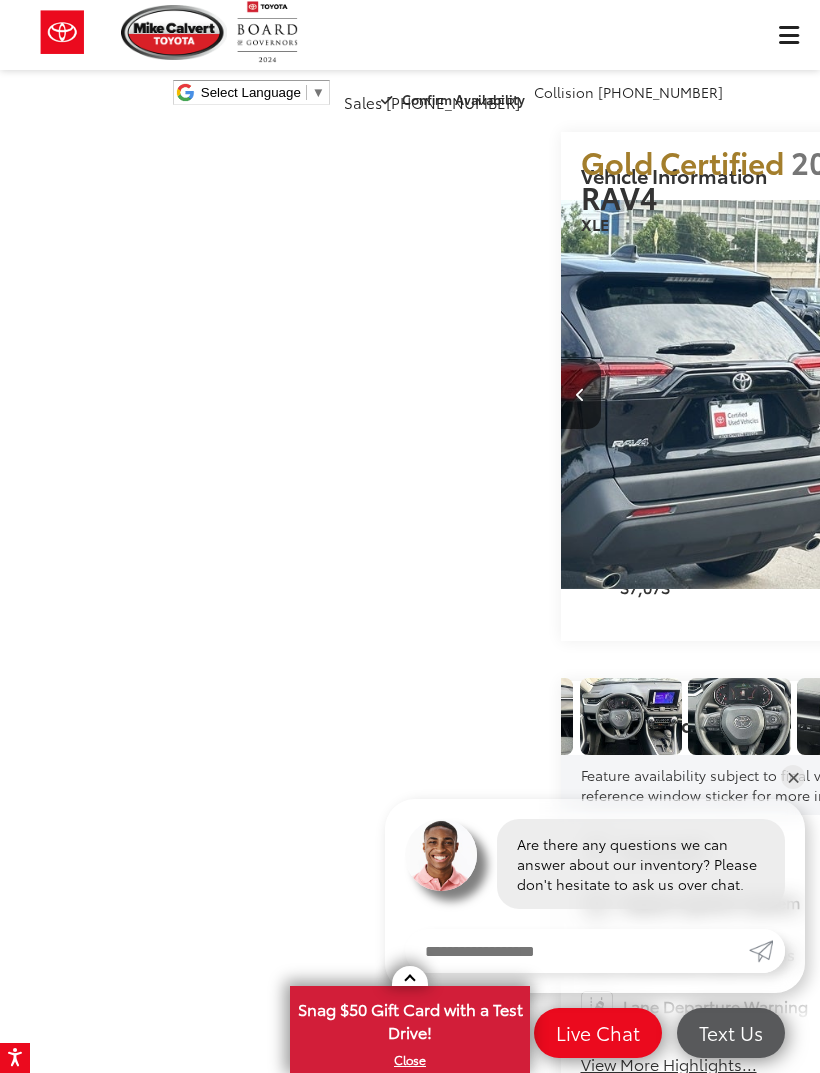 click at bounding box center (522, 717) 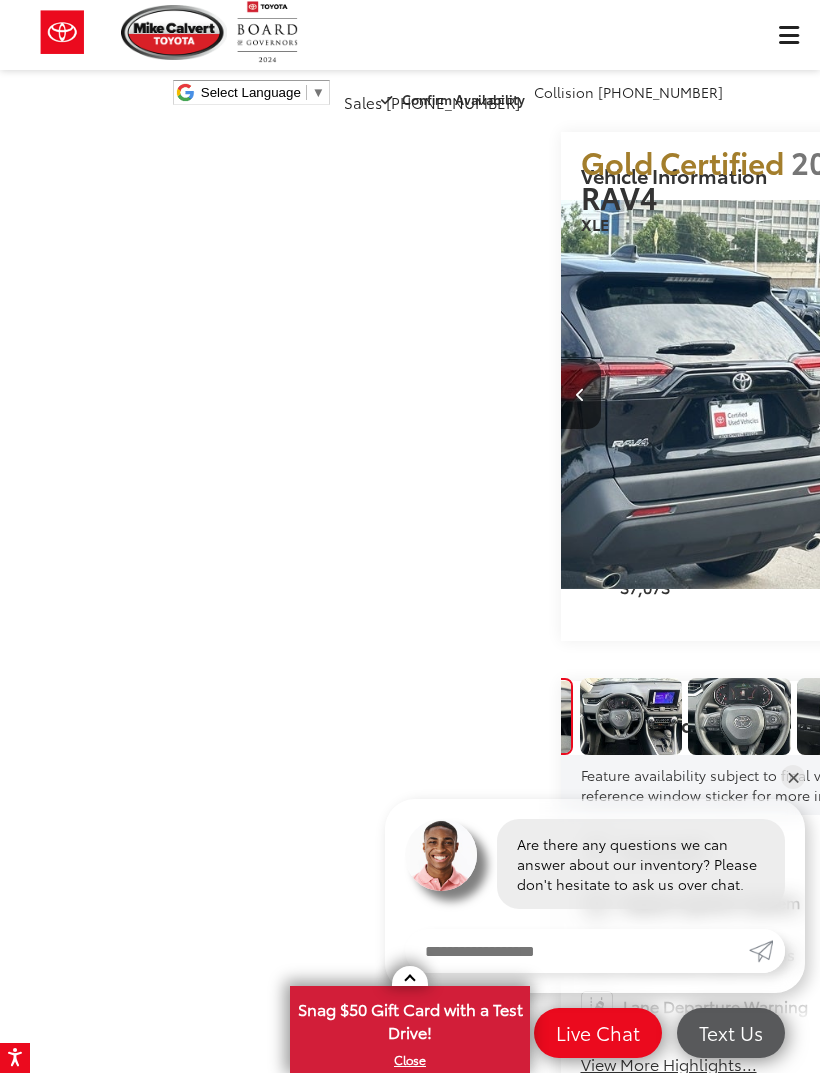 scroll, scrollTop: 0, scrollLeft: 992, axis: horizontal 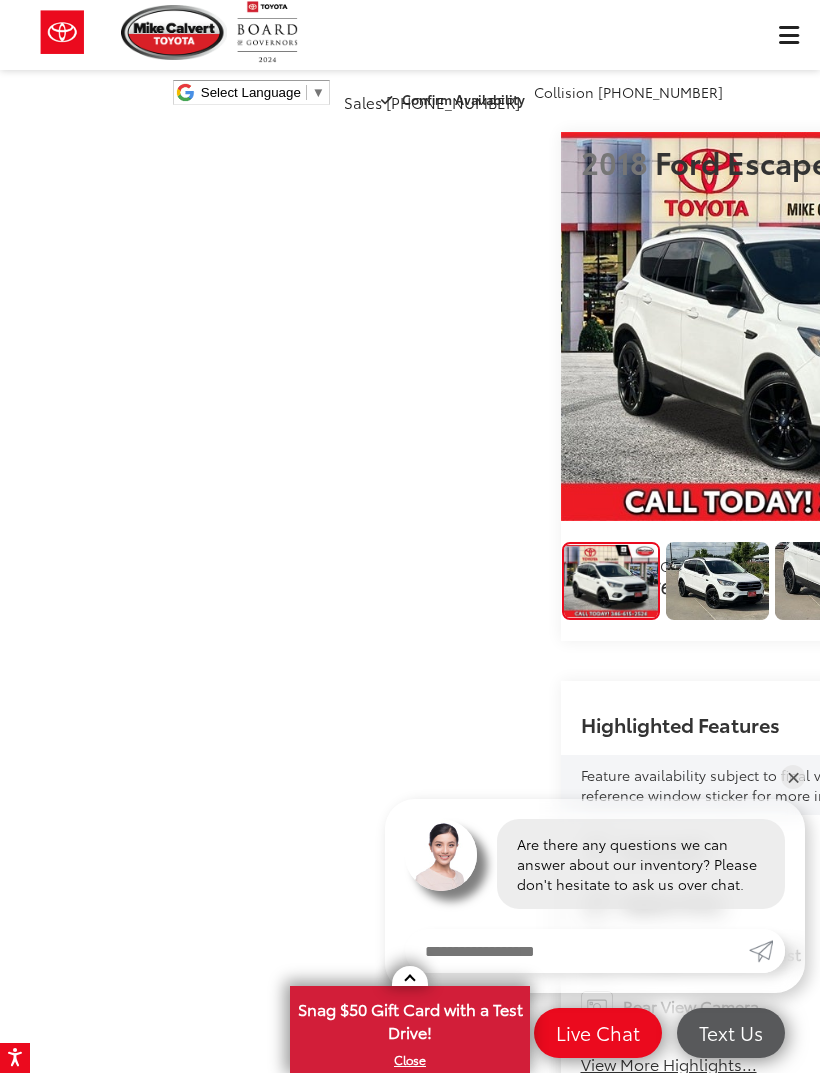 click at bounding box center (1059, 328) 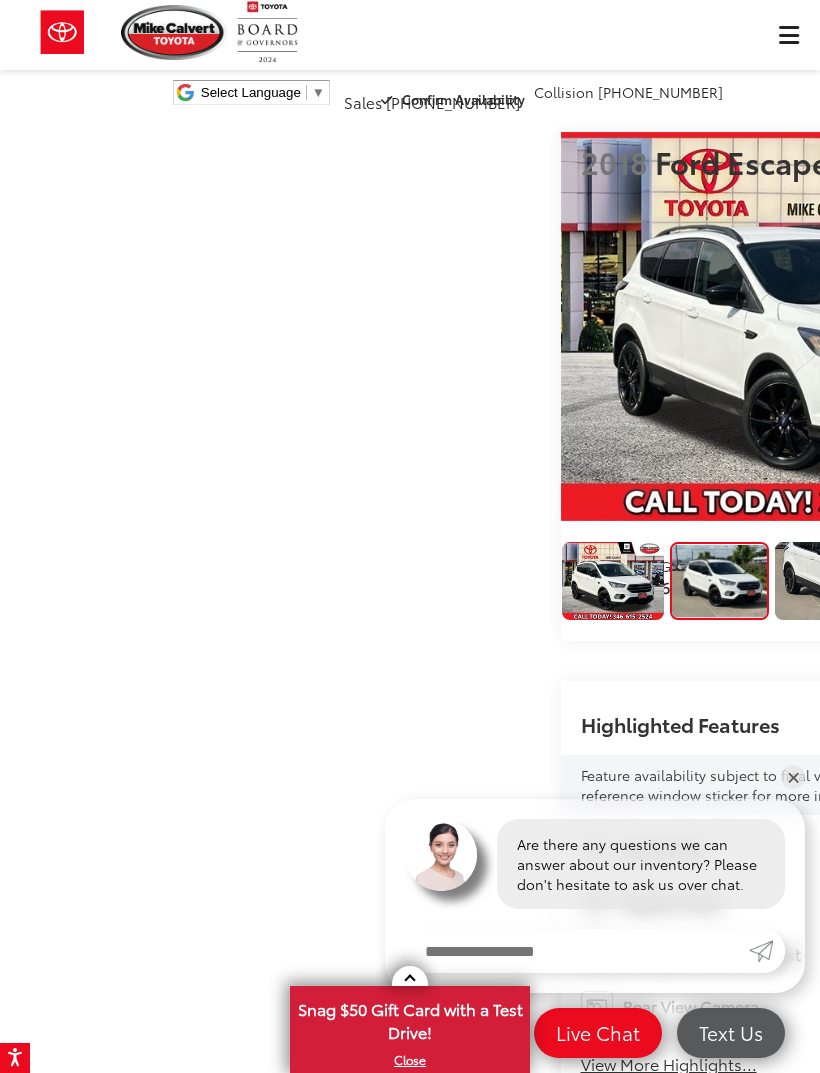 scroll, scrollTop: 0, scrollLeft: 0, axis: both 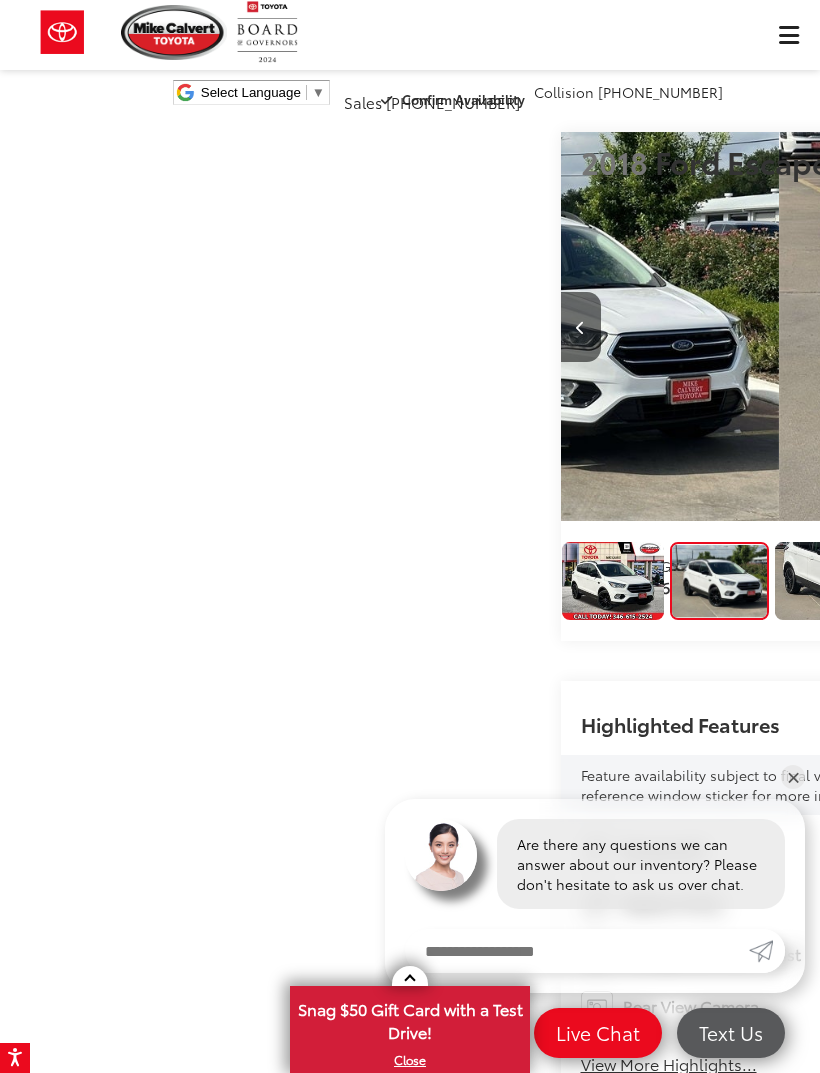 click at bounding box center [826, 581] 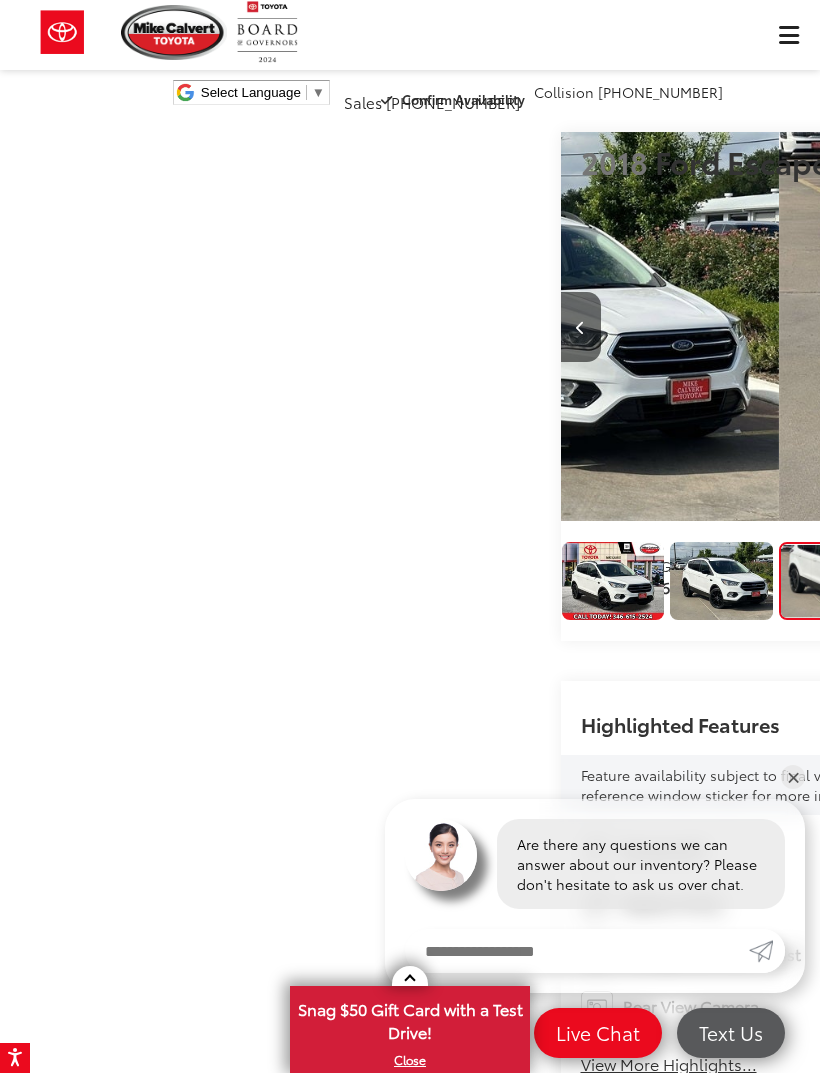 scroll, scrollTop: 0, scrollLeft: 1558, axis: horizontal 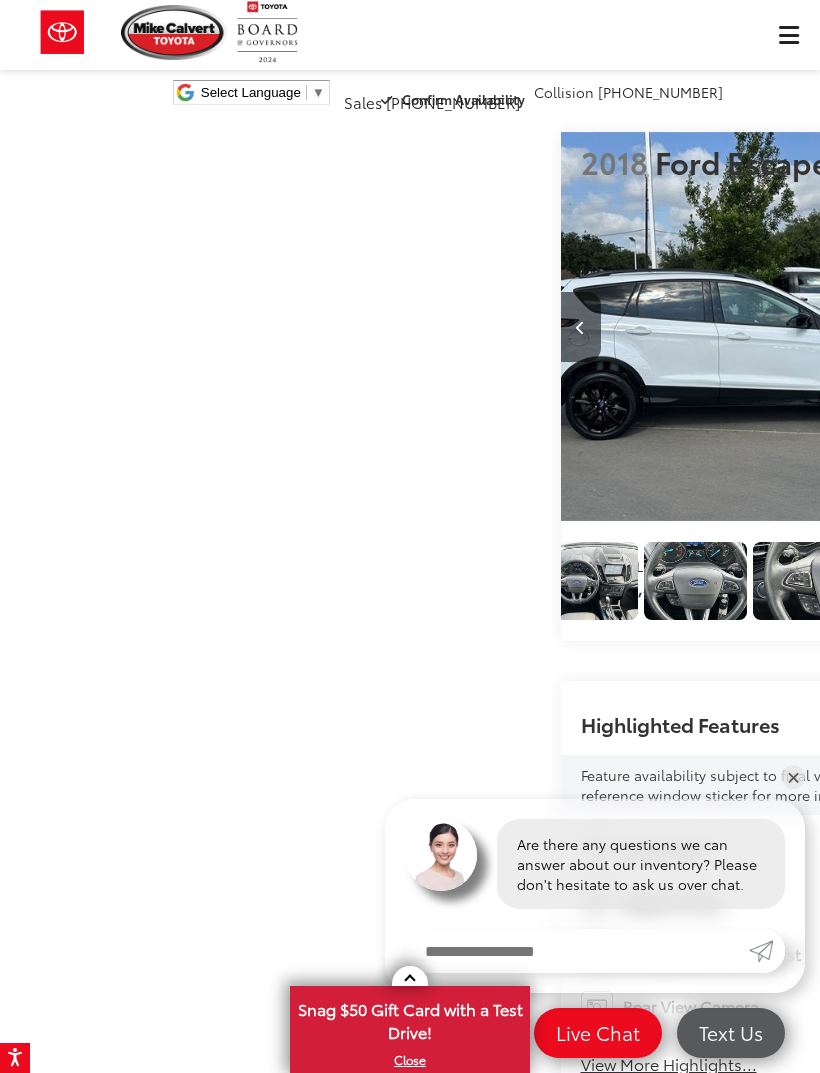 click at bounding box center [478, 581] 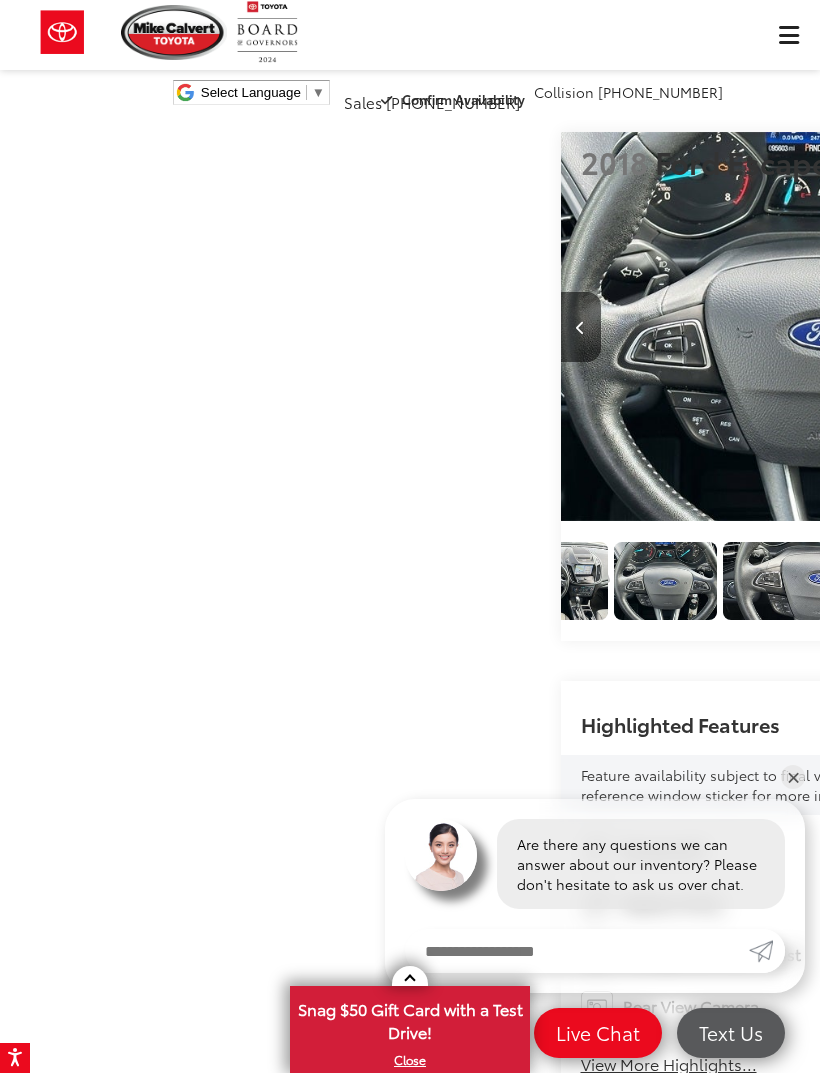 scroll, scrollTop: 0, scrollLeft: 1046, axis: horizontal 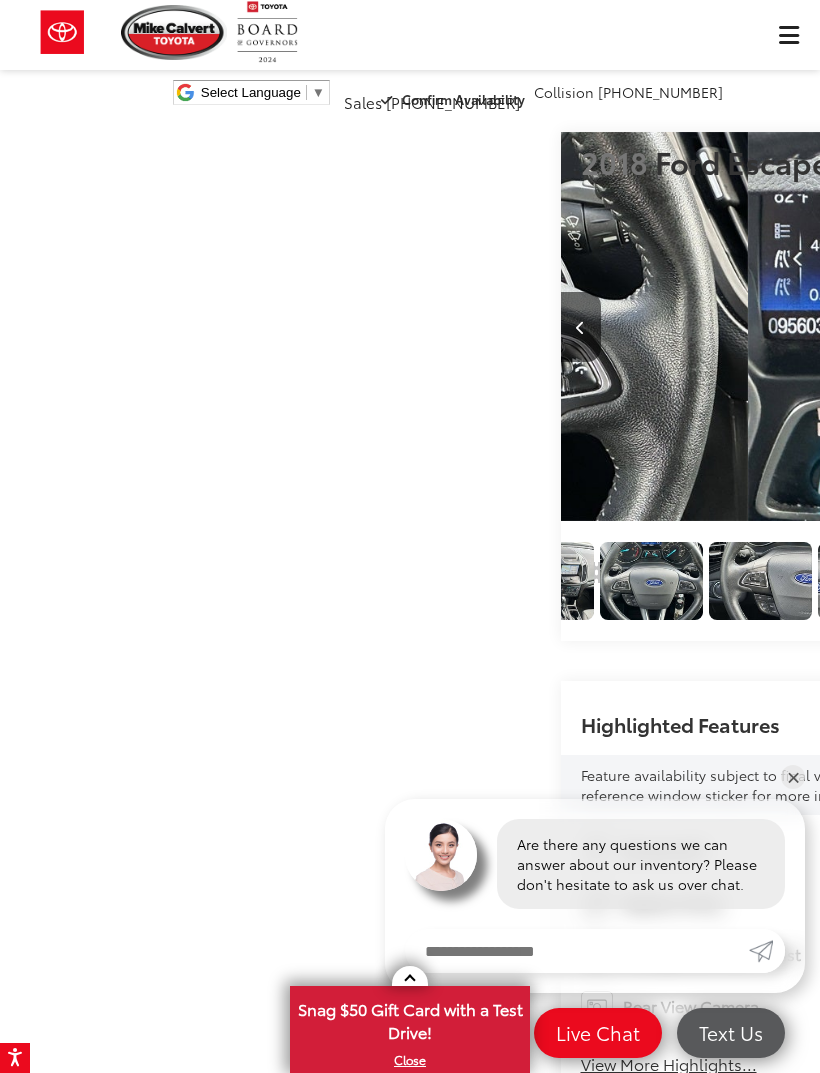click at bounding box center (542, 581) 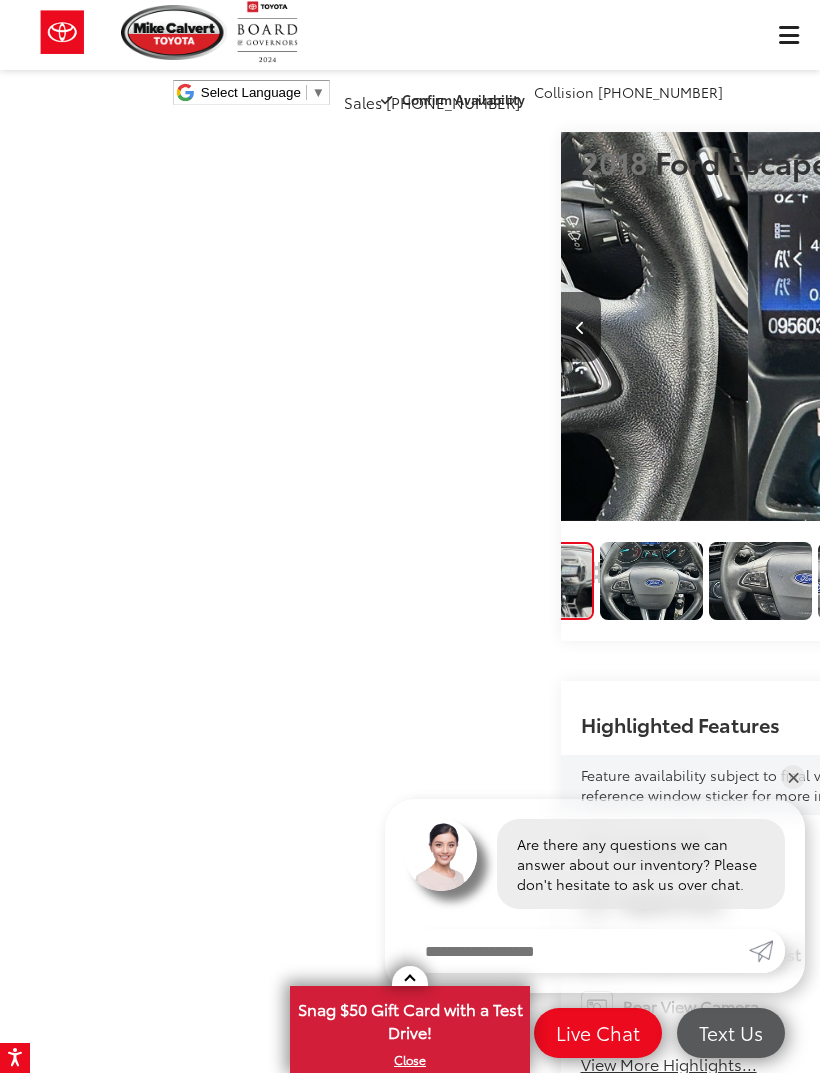 scroll, scrollTop: 0, scrollLeft: 1203, axis: horizontal 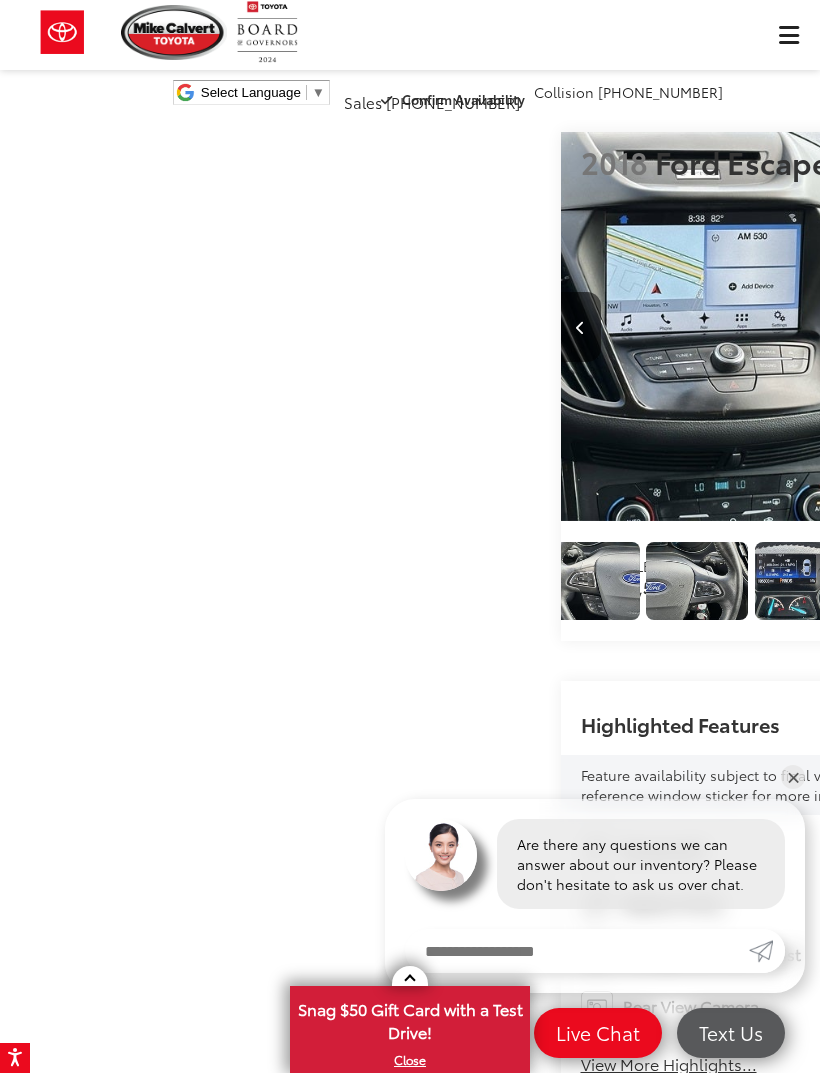 click at bounding box center (479, 581) 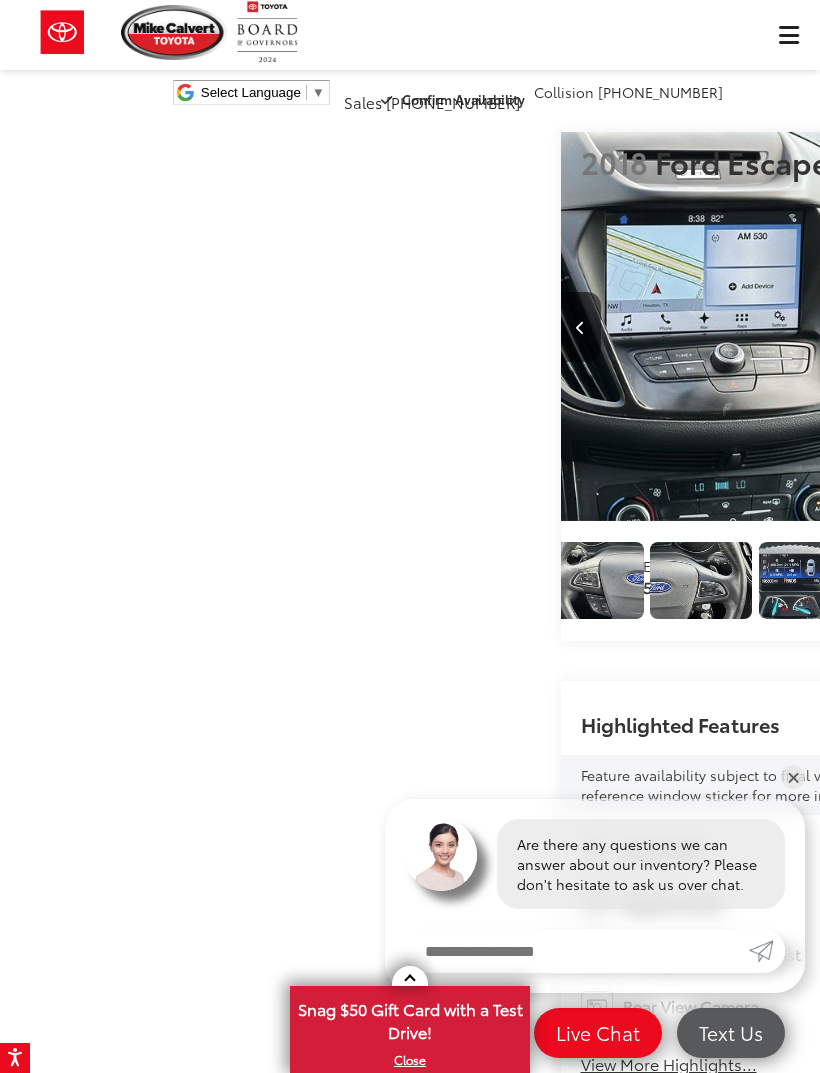 scroll, scrollTop: 0, scrollLeft: 1369, axis: horizontal 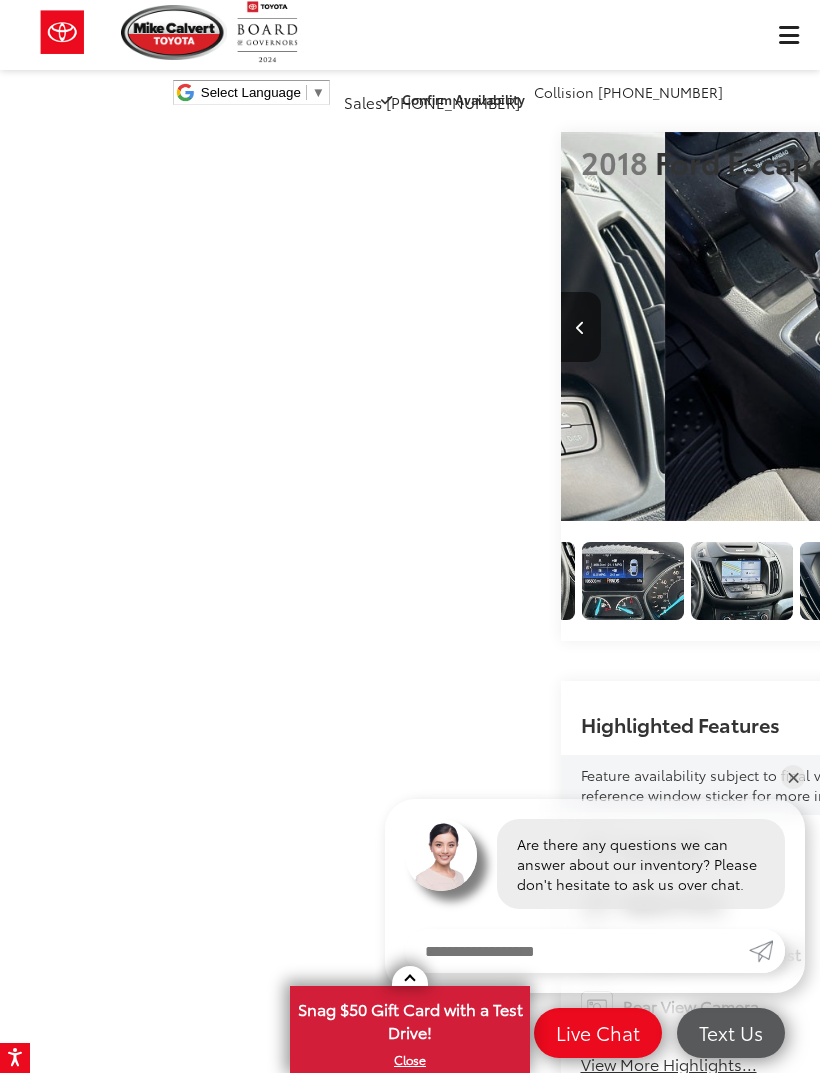click at bounding box center (415, 581) 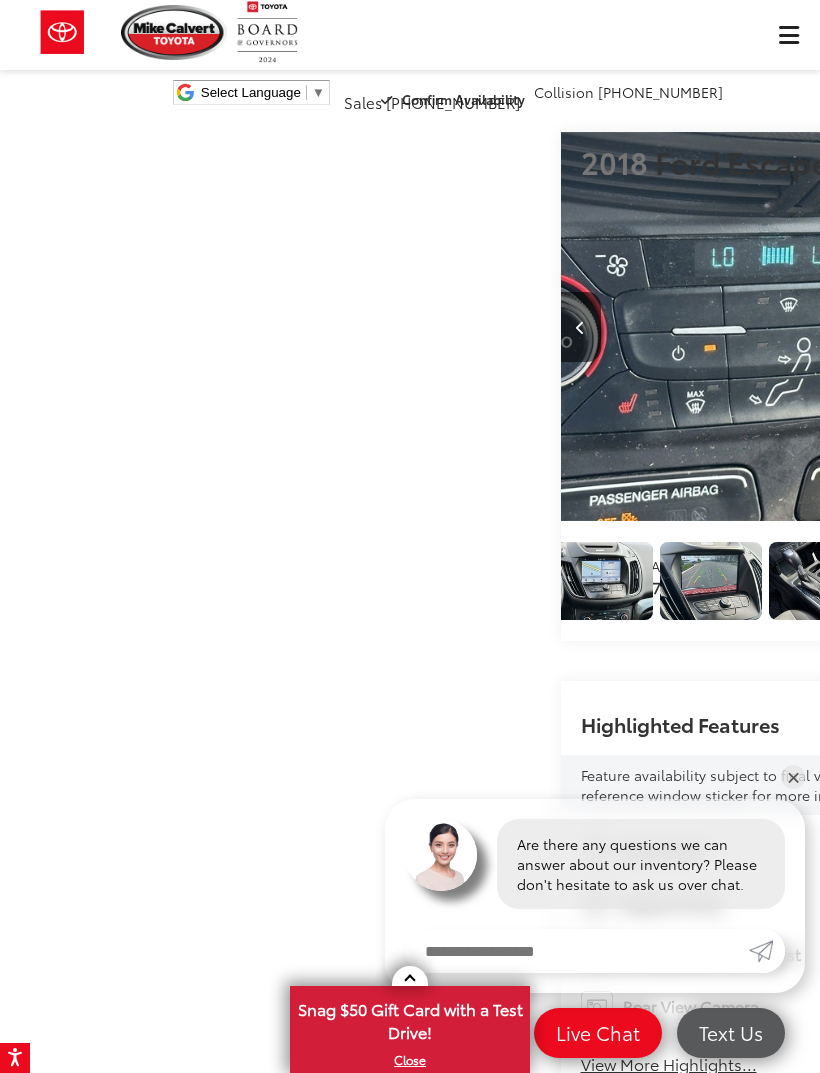 scroll, scrollTop: 0, scrollLeft: 1563, axis: horizontal 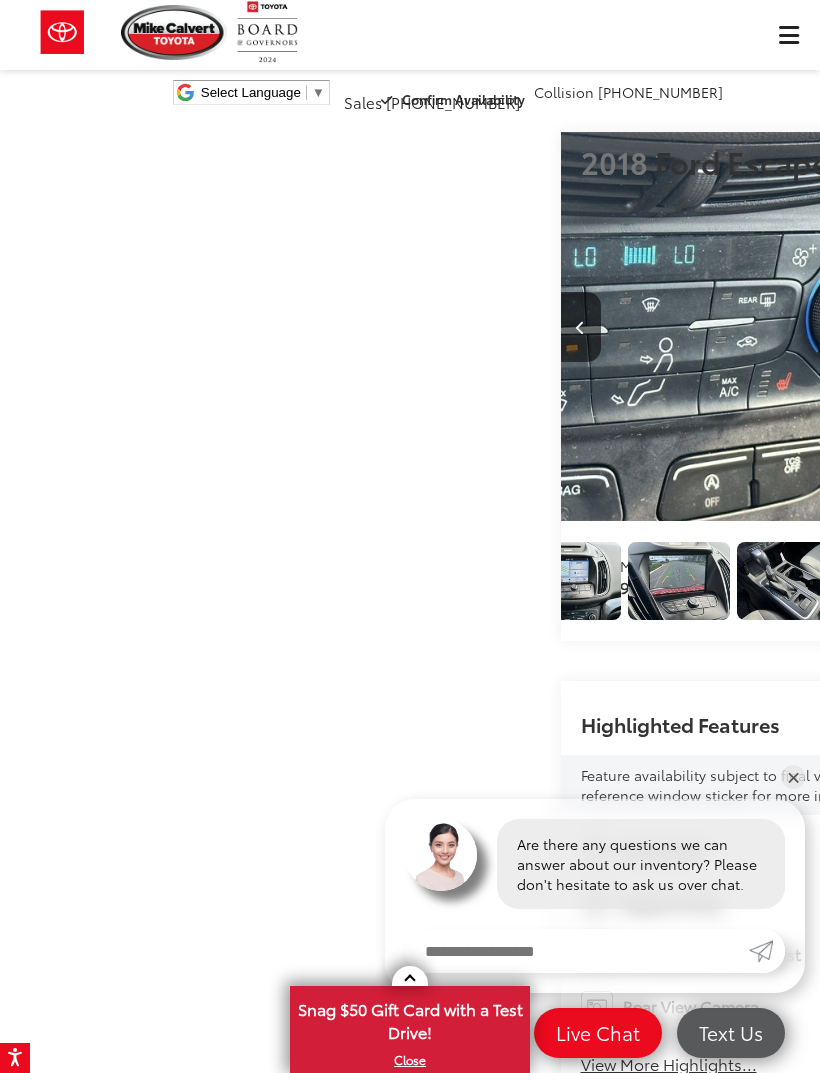 click at bounding box center (352, 581) 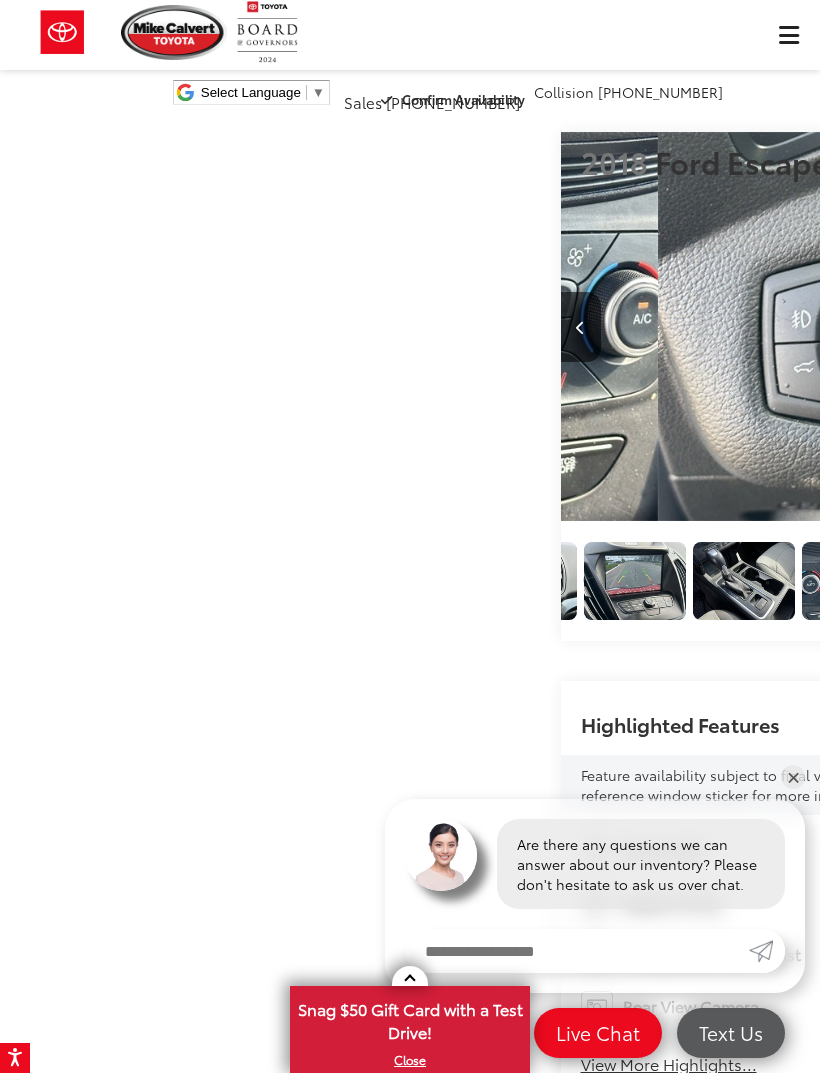 scroll, scrollTop: 0, scrollLeft: 9591, axis: horizontal 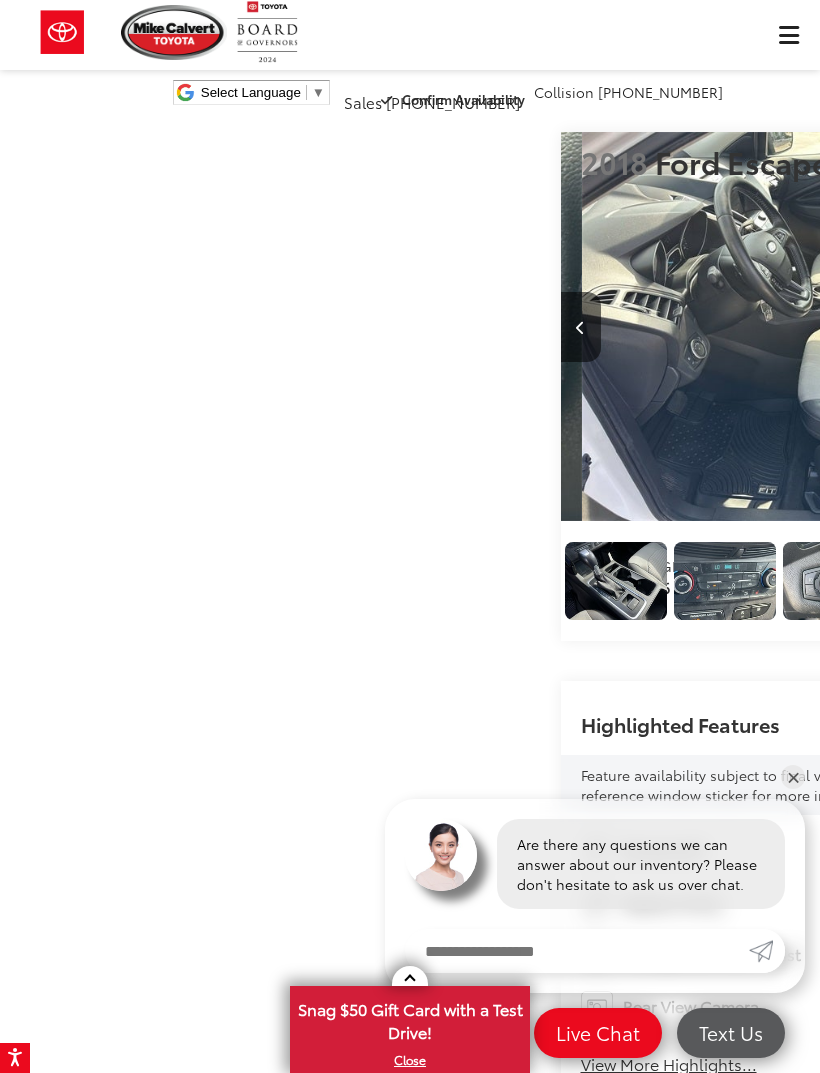 click at bounding box center (289, 581) 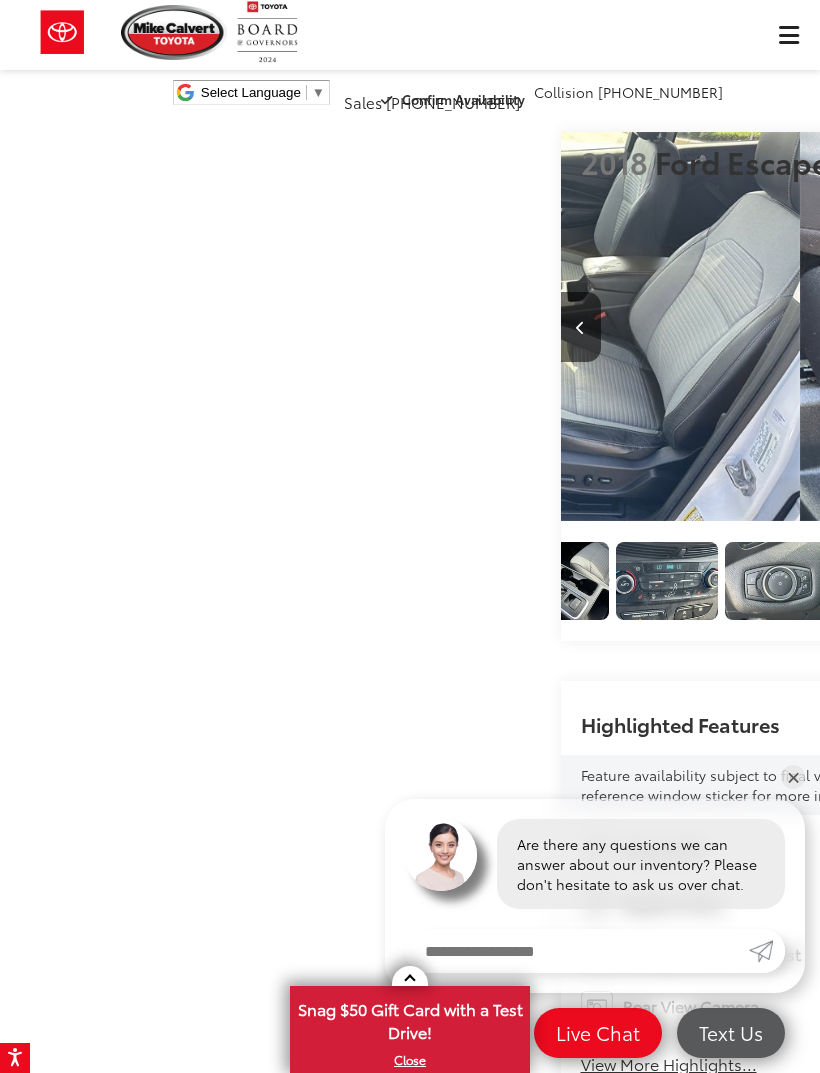 scroll 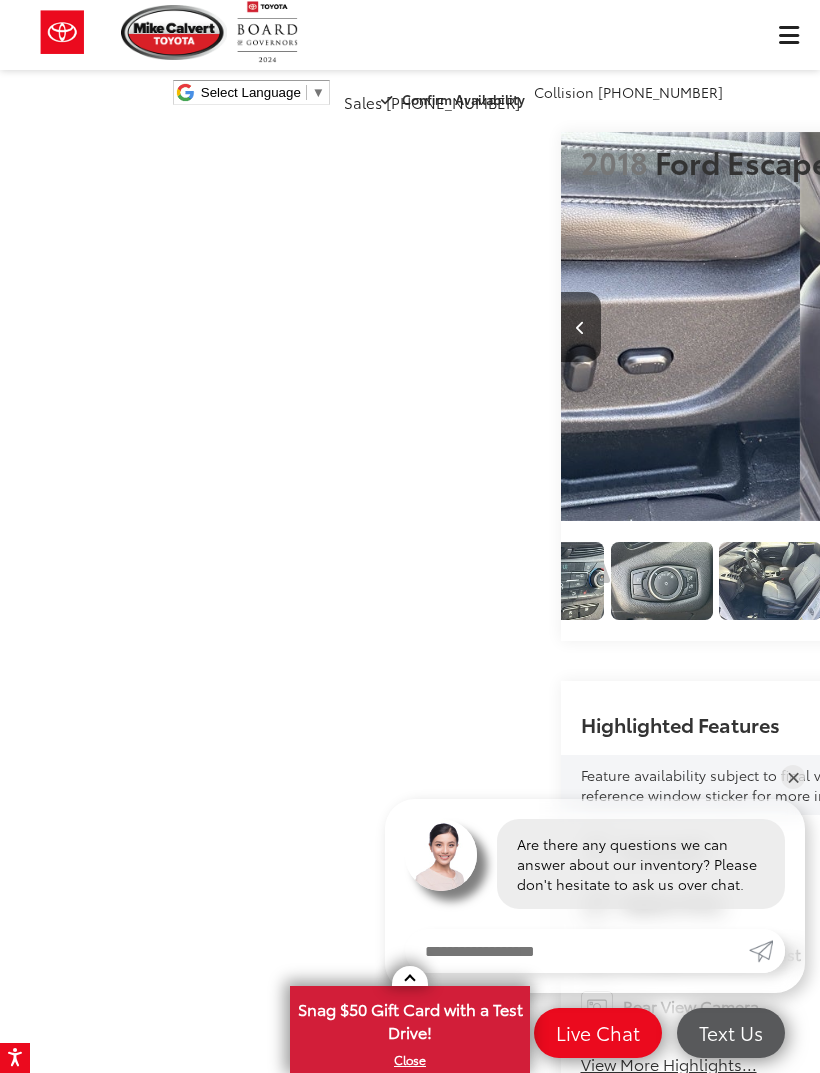 click at bounding box center [226, 581] 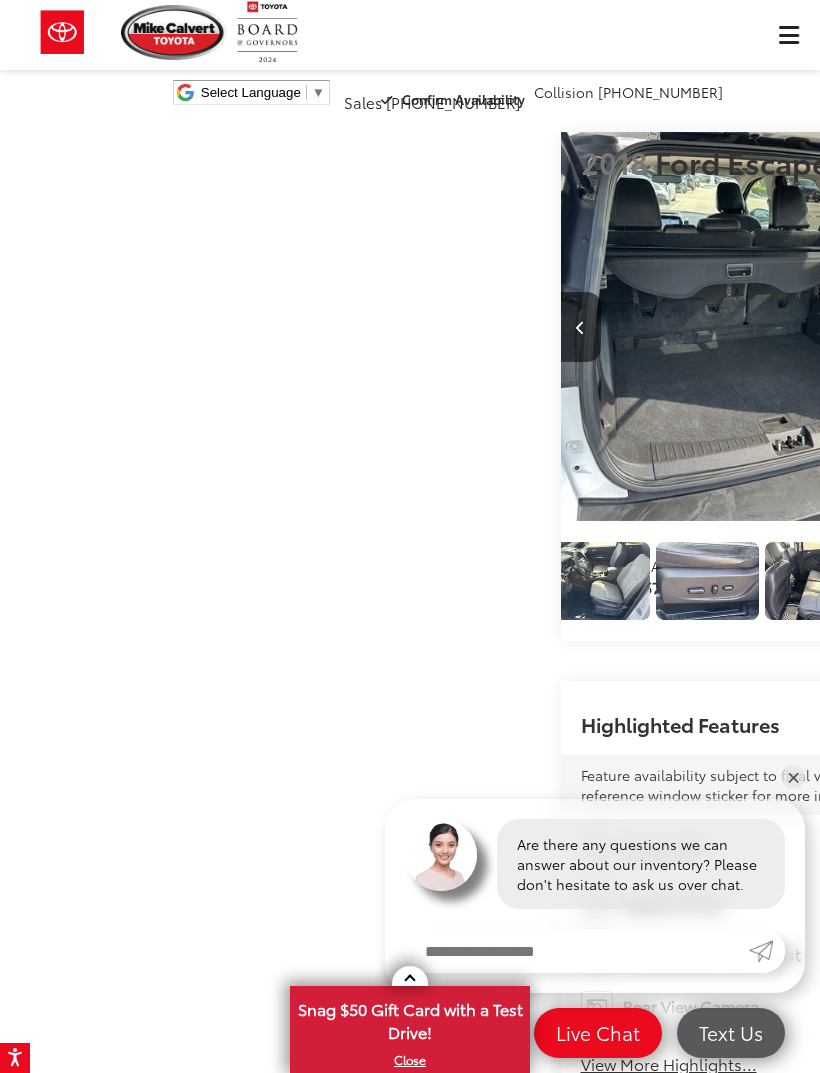 click at bounding box center (163, 581) 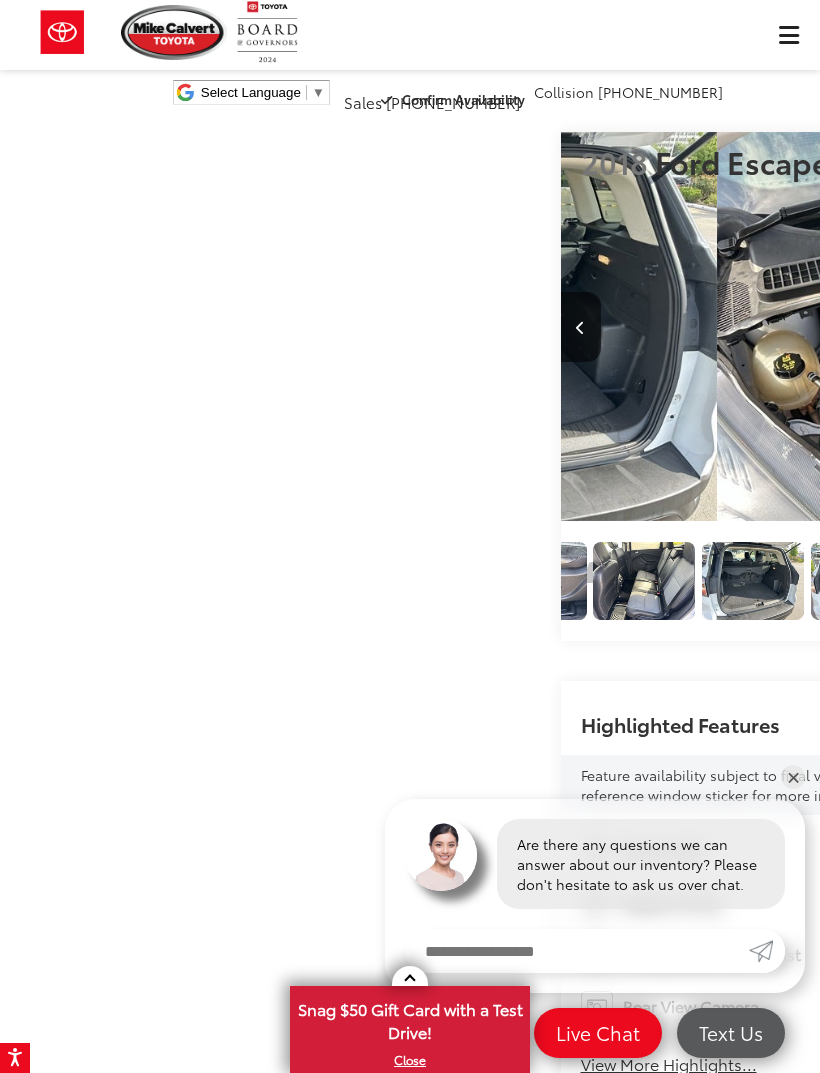 click at bounding box center (100, 581) 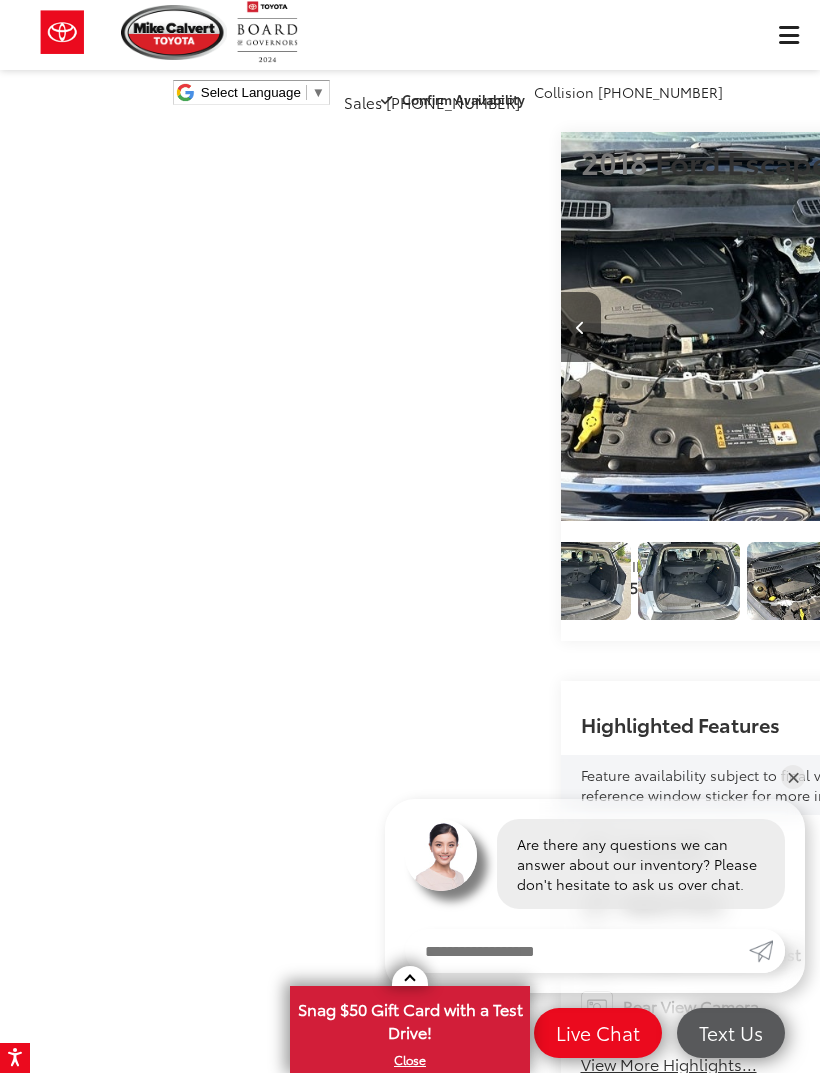 click at bounding box center [36, 581] 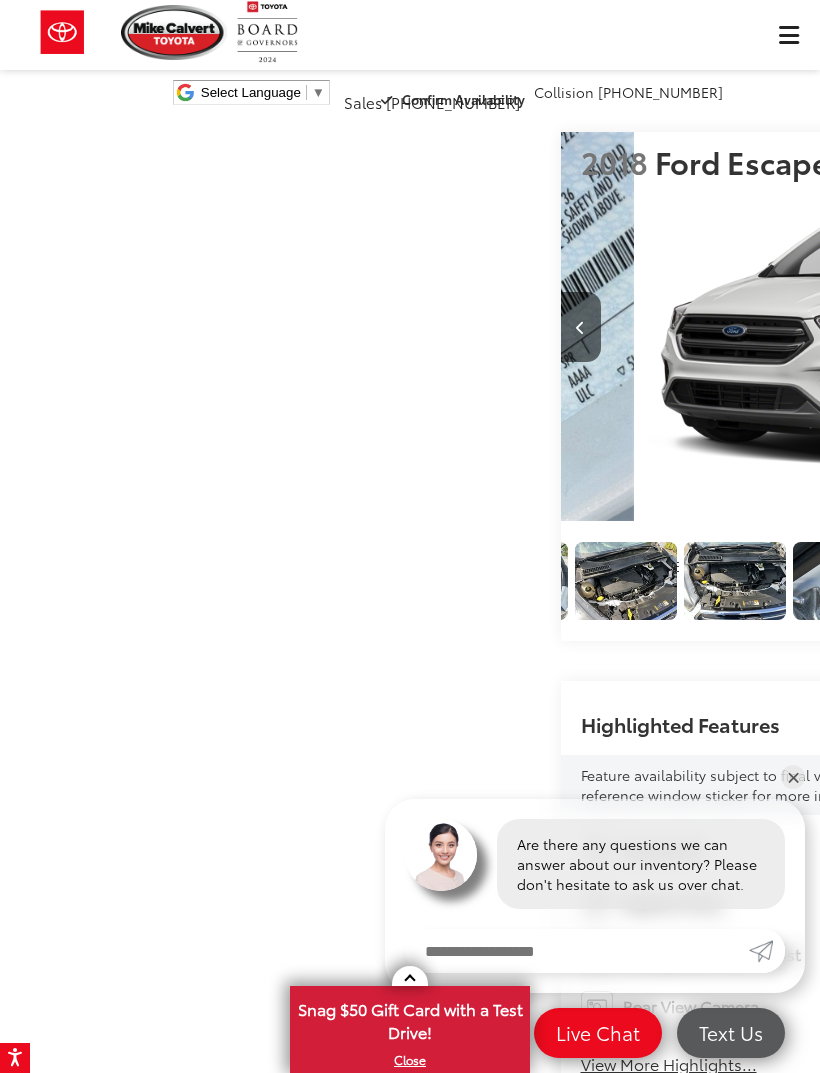 click at bounding box center (-27, 581) 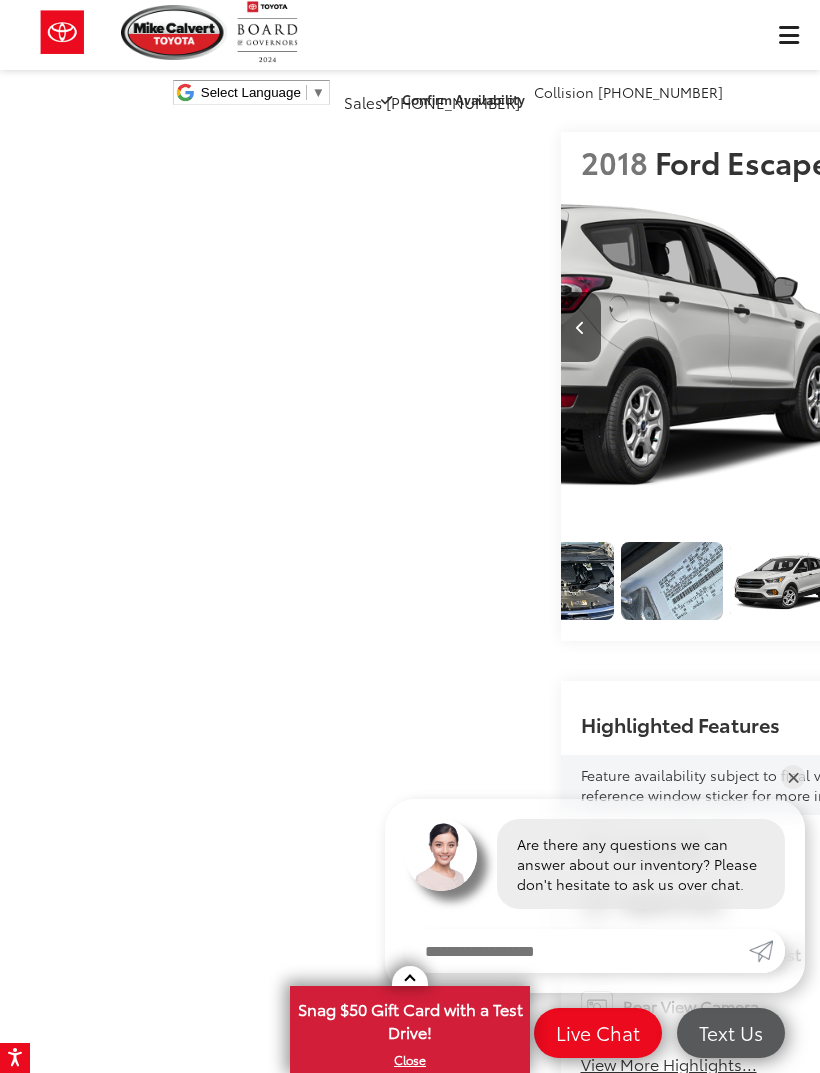 click at bounding box center [-91, 581] 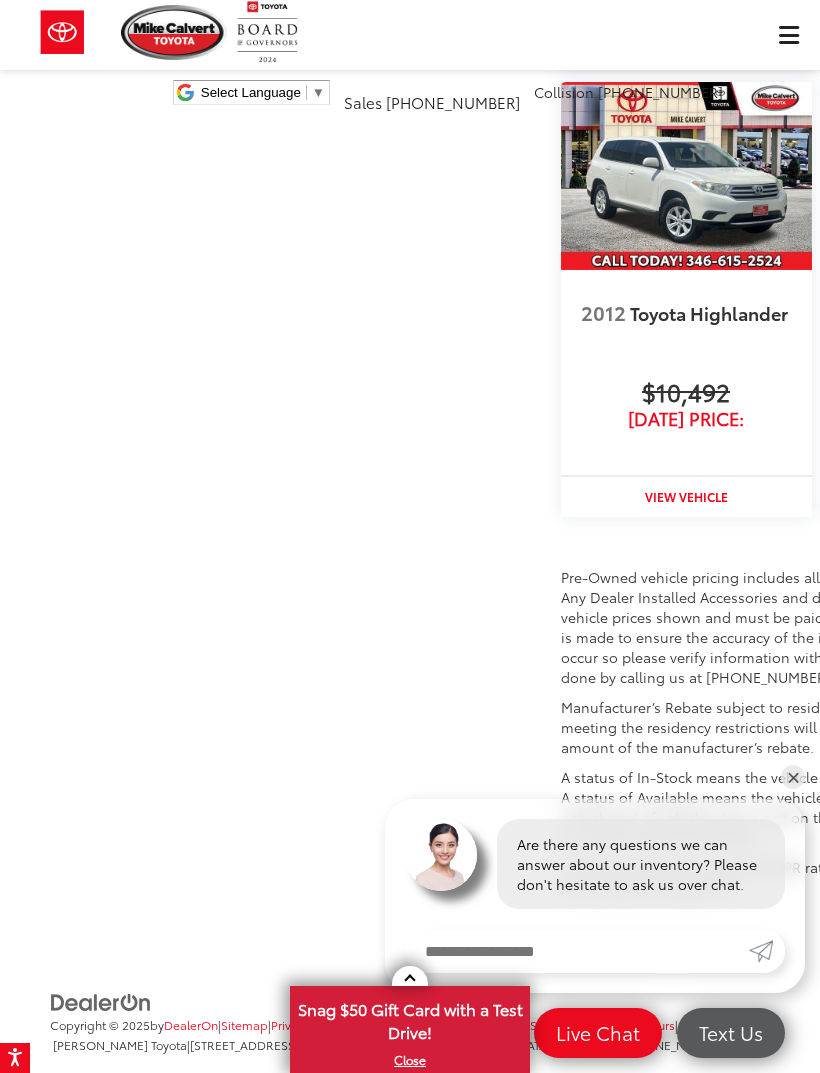 click on "View More Highlights..." at bounding box center [669, -1745] 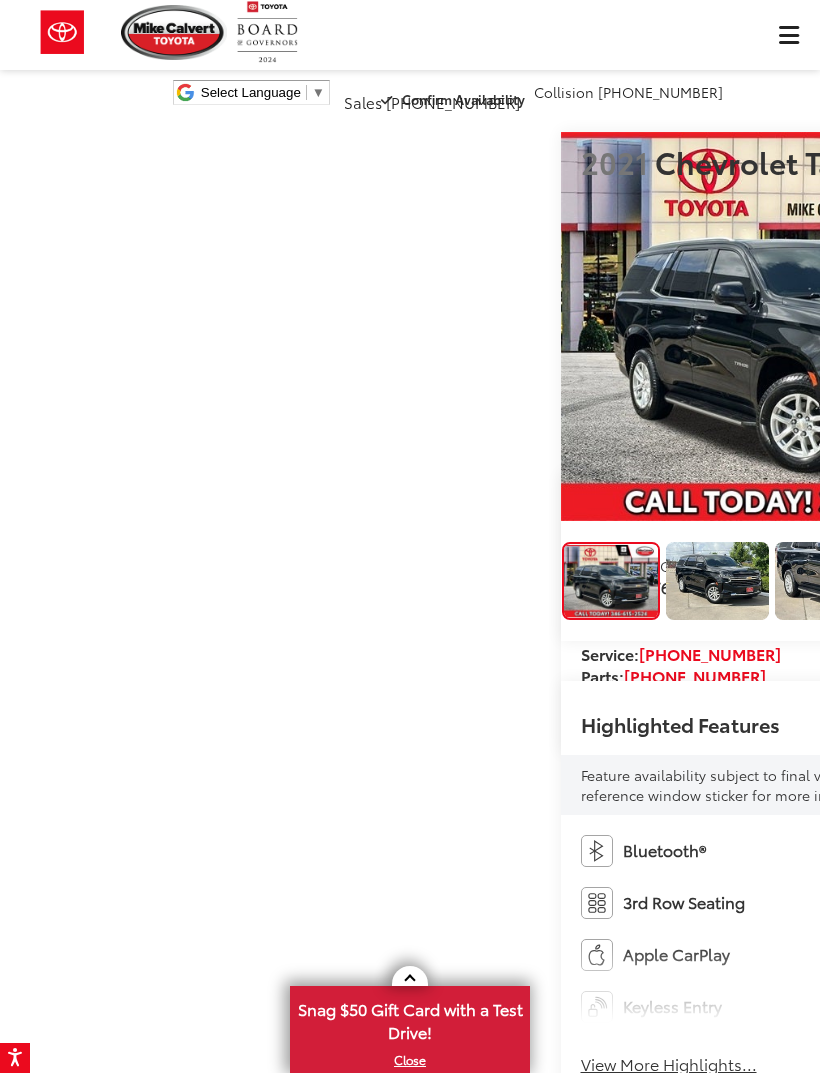 scroll, scrollTop: 0, scrollLeft: 0, axis: both 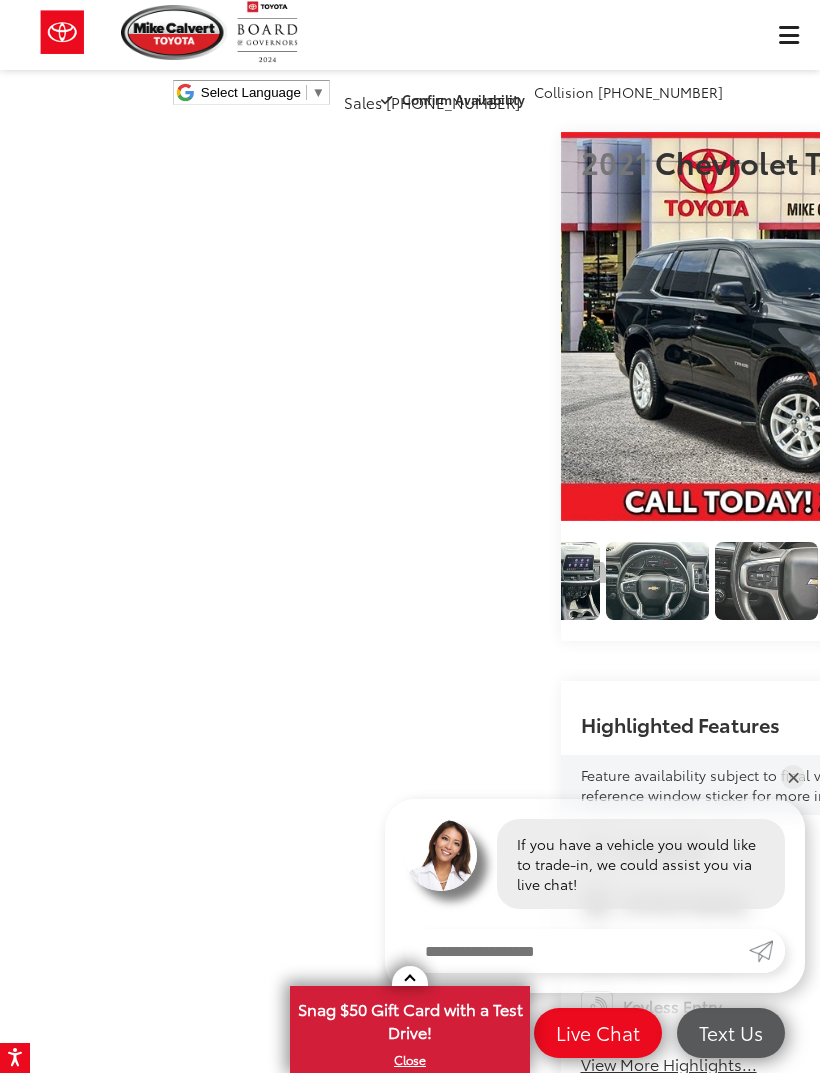 click at bounding box center (548, 581) 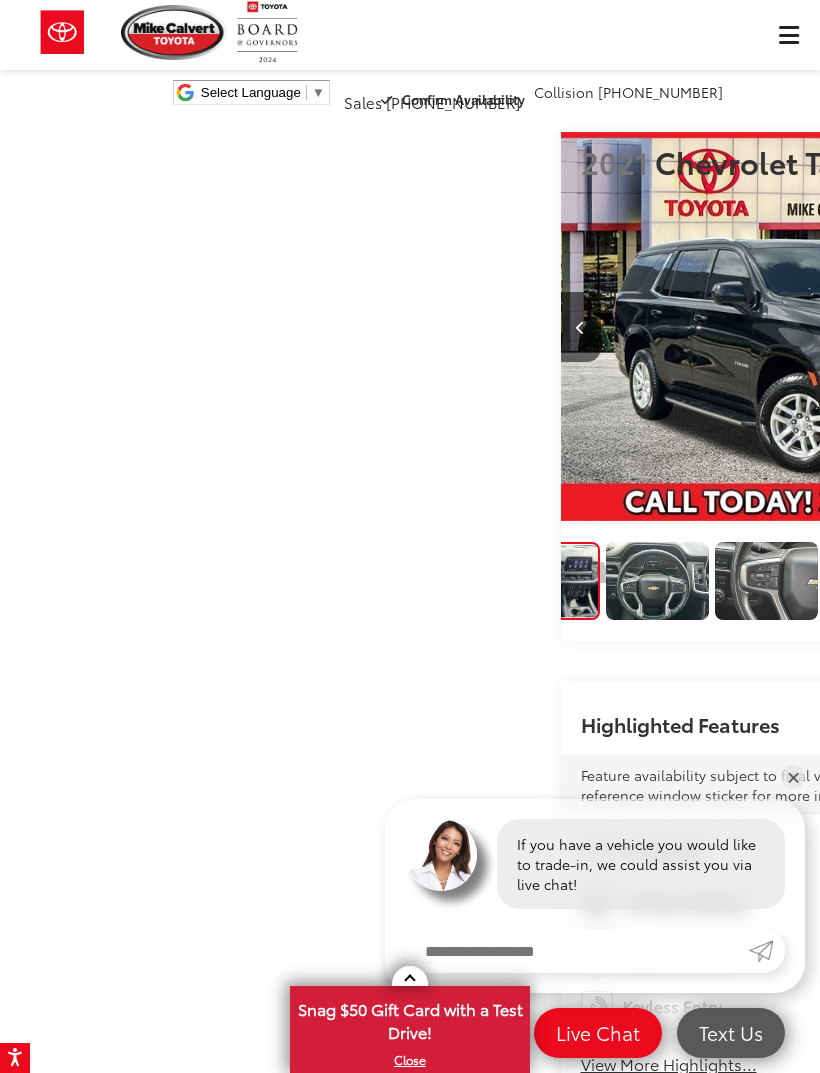 scroll, scrollTop: 0, scrollLeft: 6227, axis: horizontal 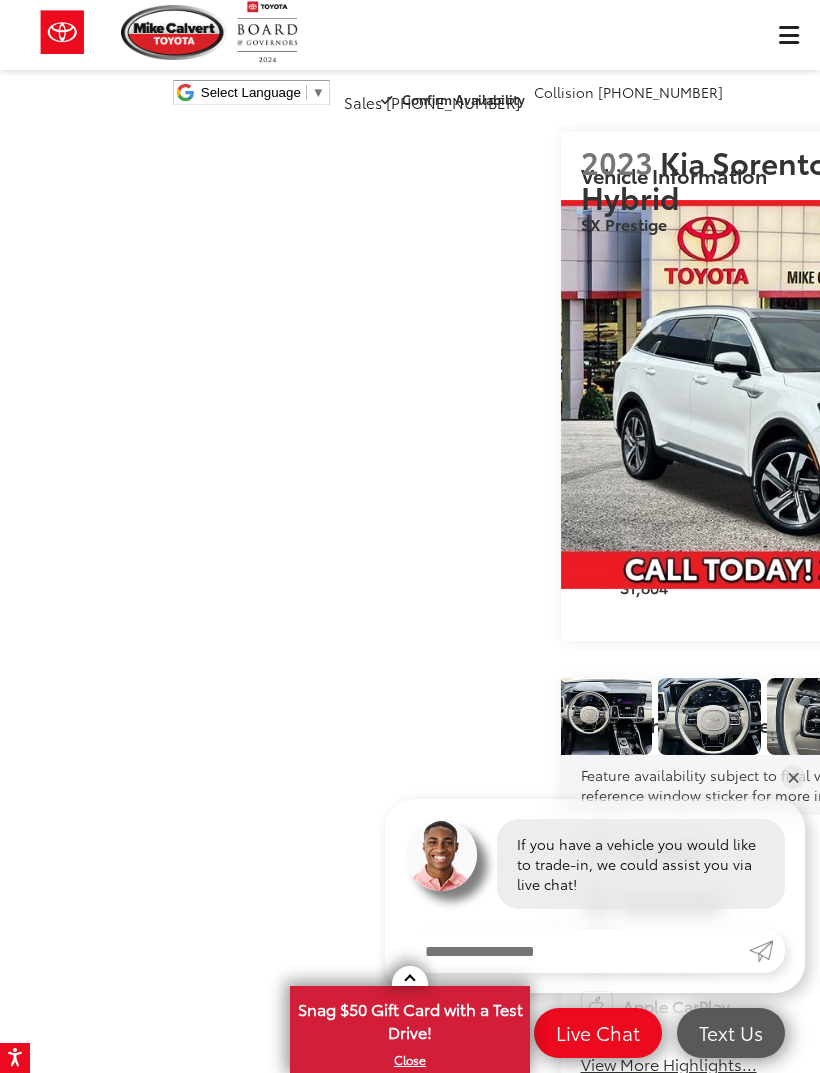 click at bounding box center [600, 717] 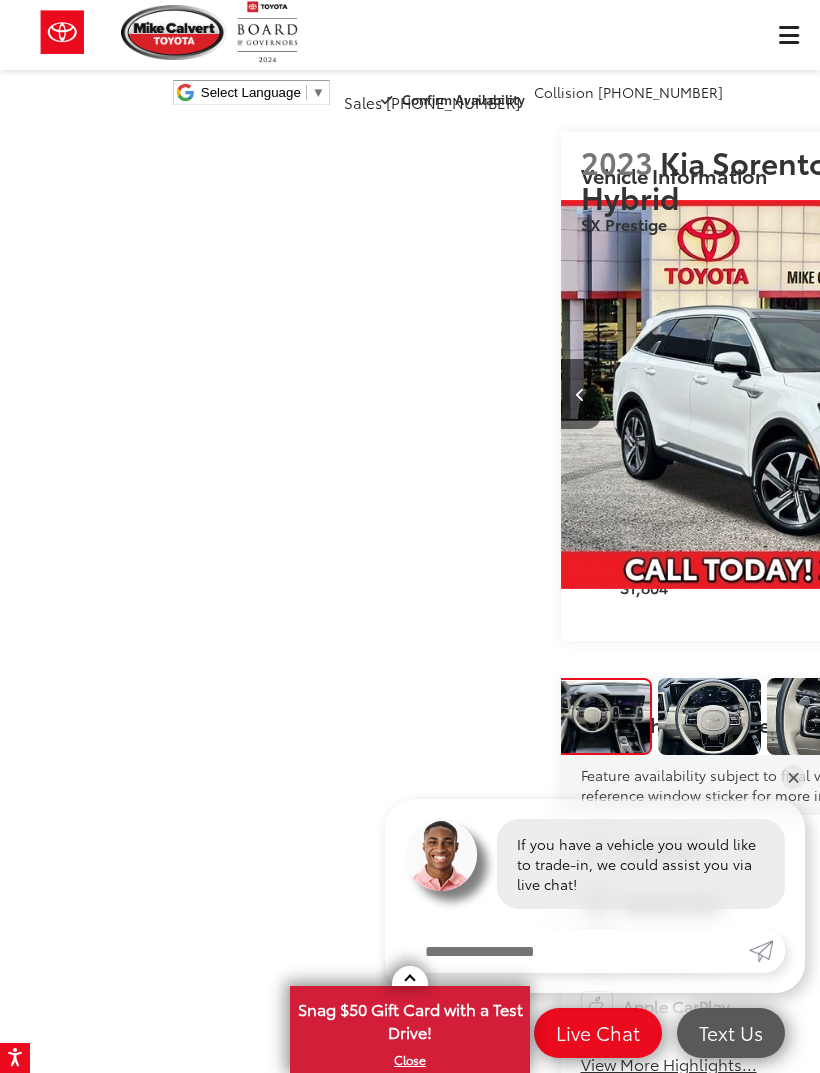 scroll, scrollTop: 0, scrollLeft: 1075, axis: horizontal 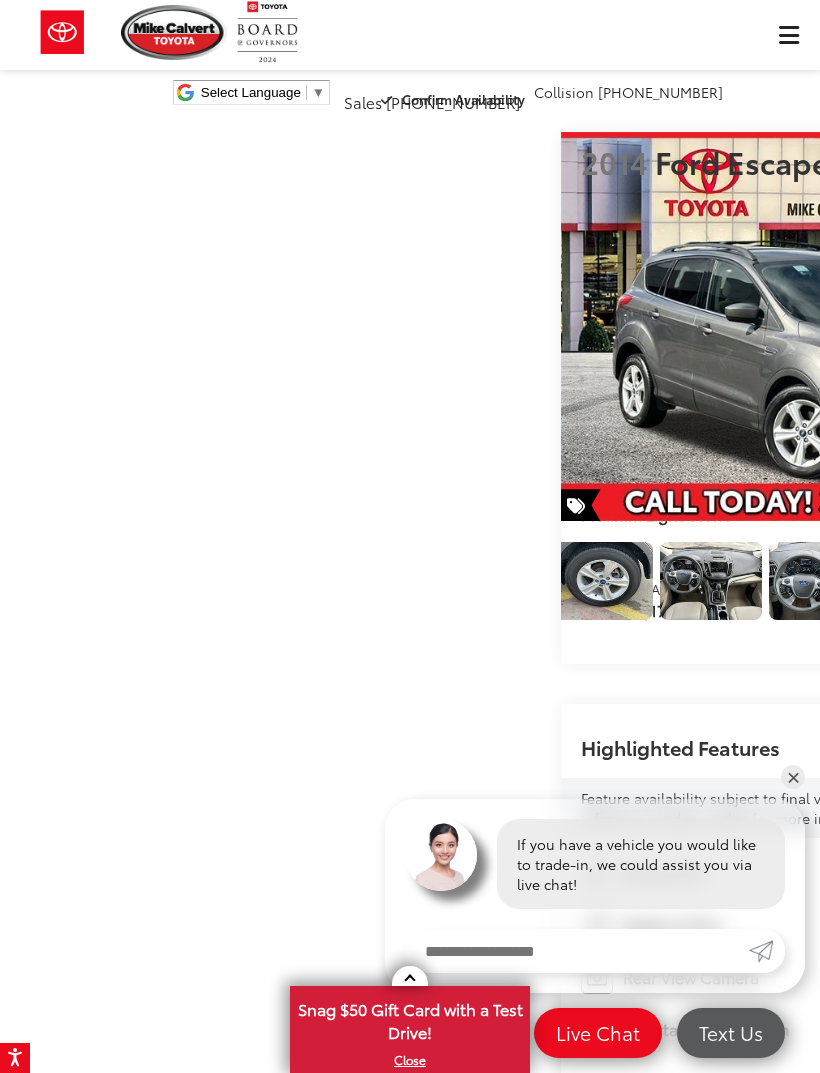 click at bounding box center [711, 581] 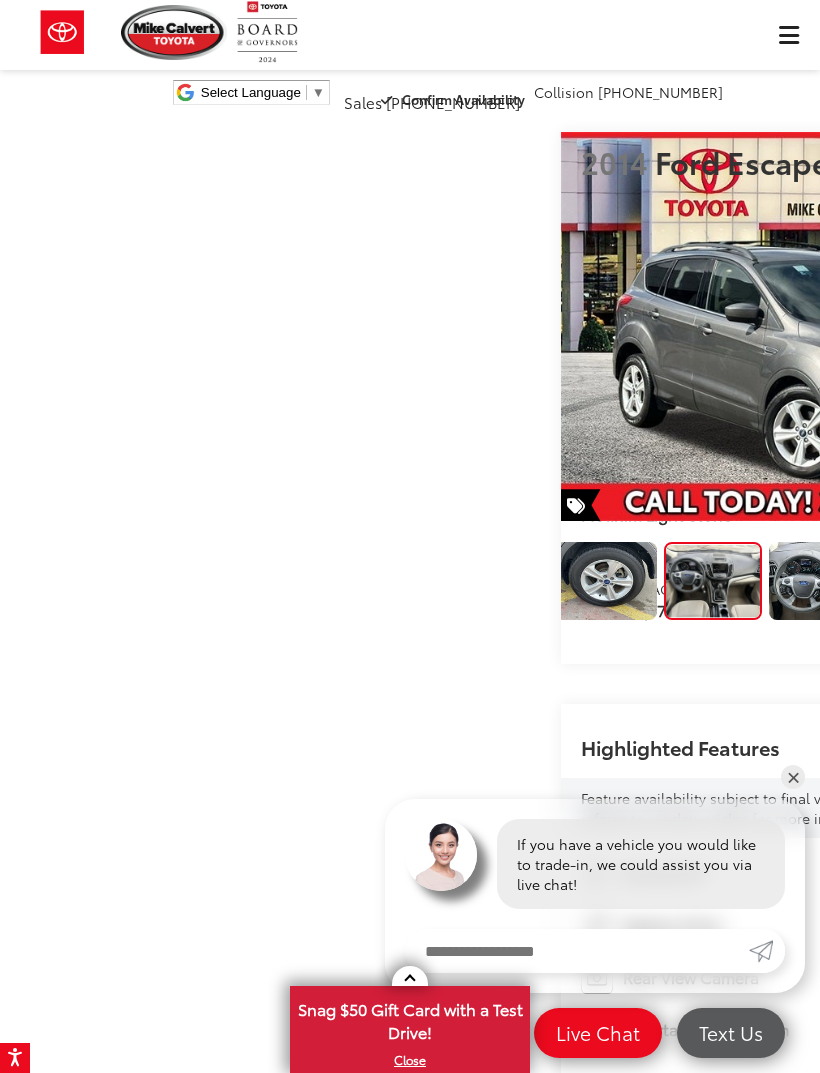 scroll, scrollTop: 0, scrollLeft: 4980, axis: horizontal 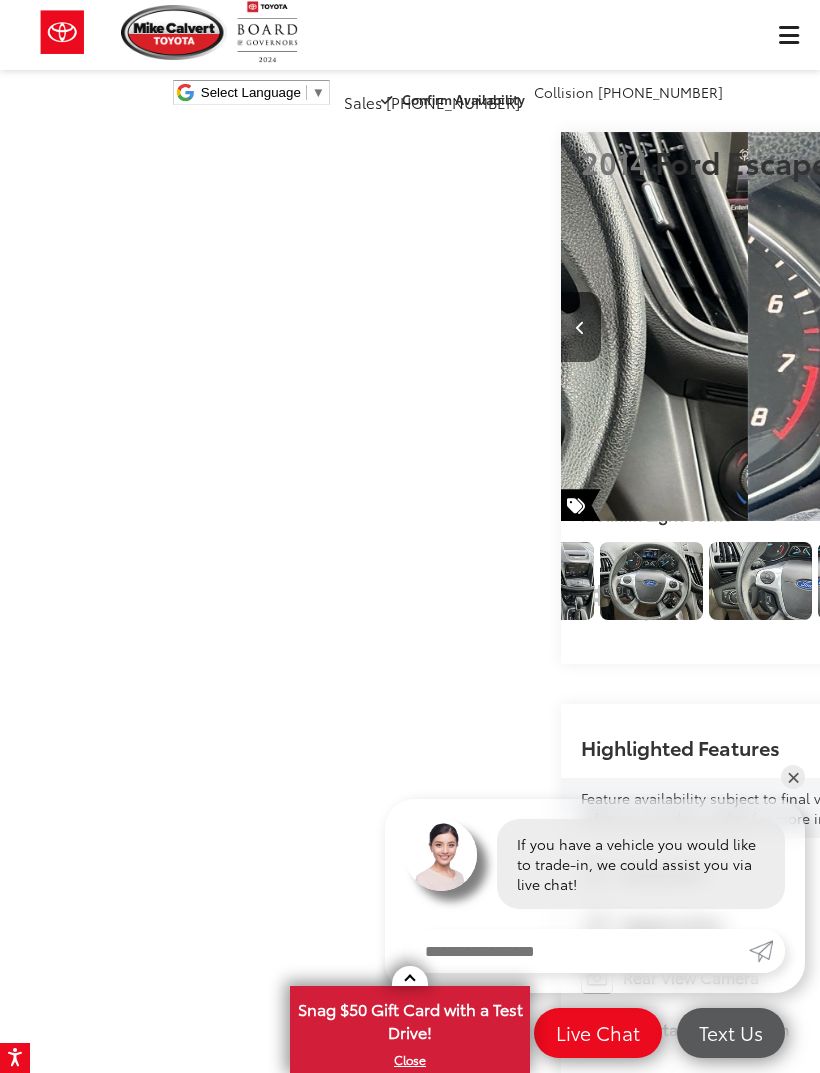 click at bounding box center (651, 581) 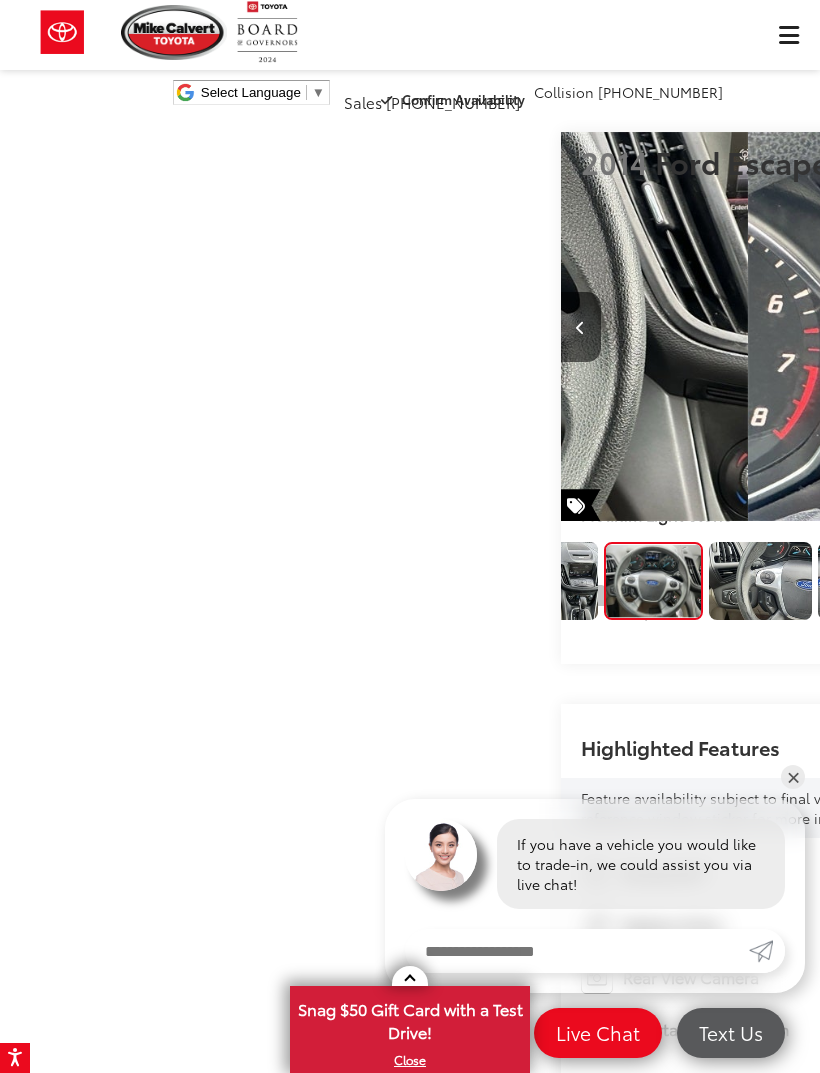 scroll, scrollTop: 0, scrollLeft: 7975, axis: horizontal 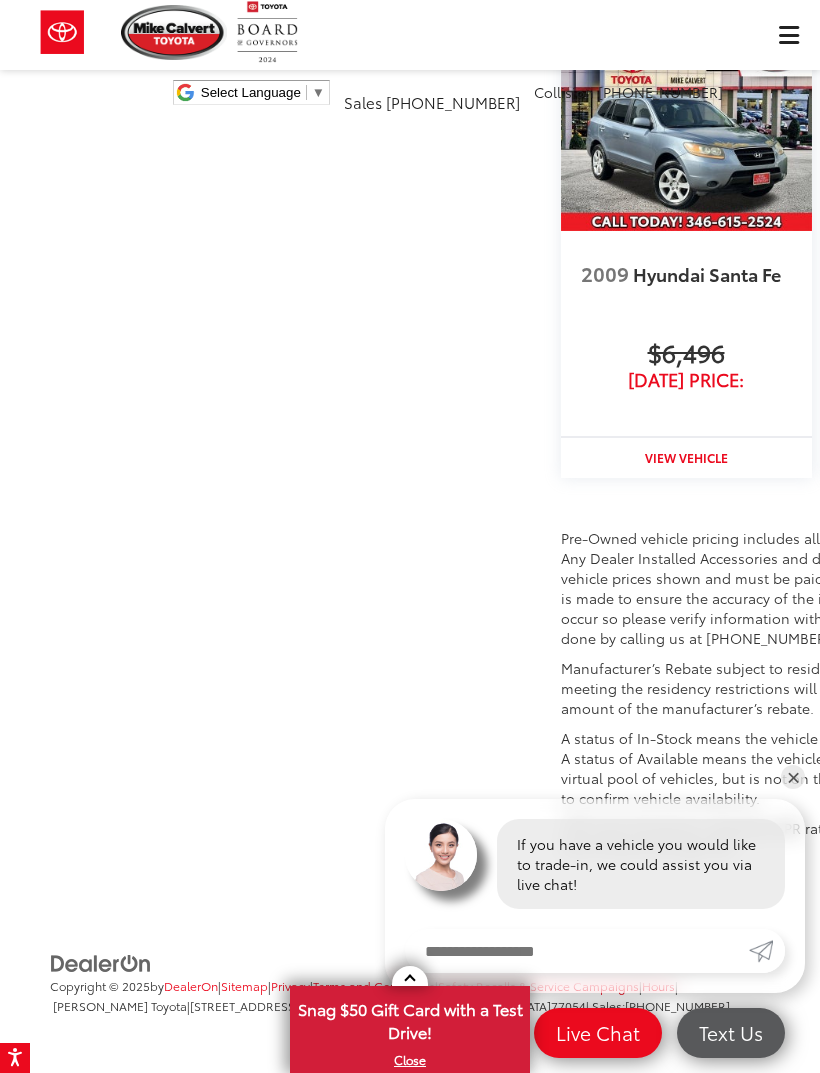 click on "View More Highlights..." at bounding box center [669, -1784] 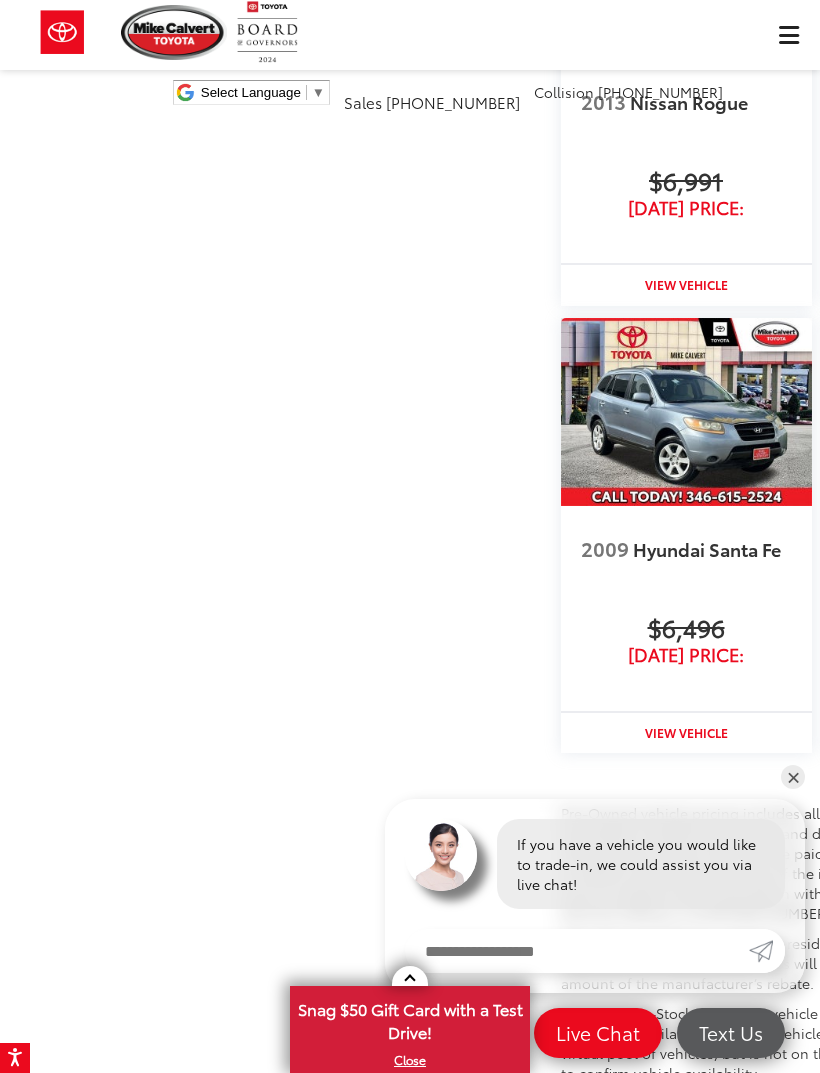 scroll, scrollTop: 2634, scrollLeft: 0, axis: vertical 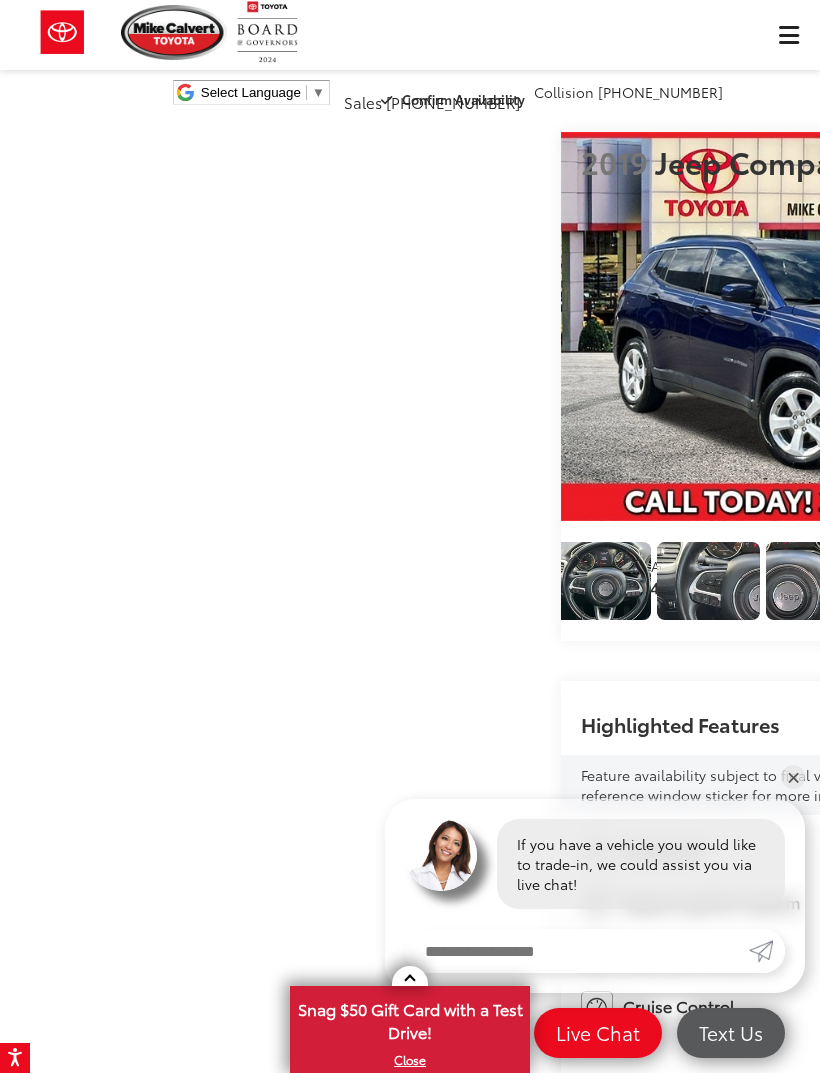 click at bounding box center [490, 581] 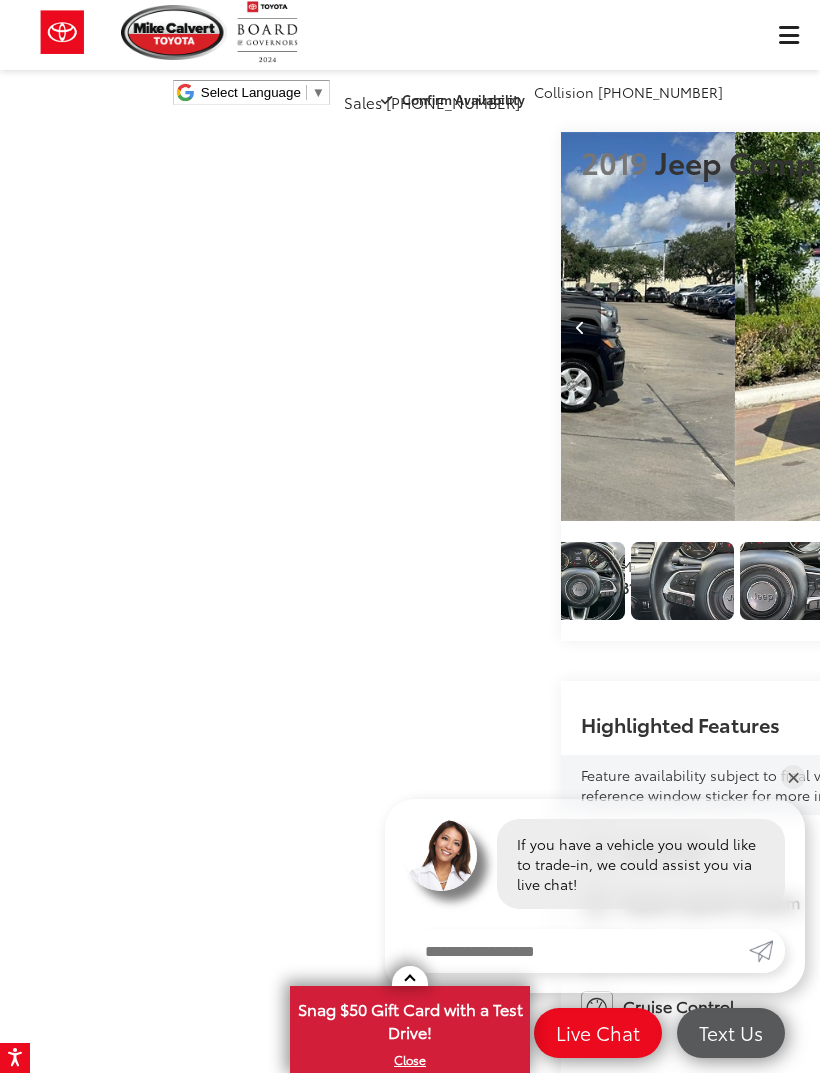 scroll, scrollTop: 0, scrollLeft: 1193, axis: horizontal 